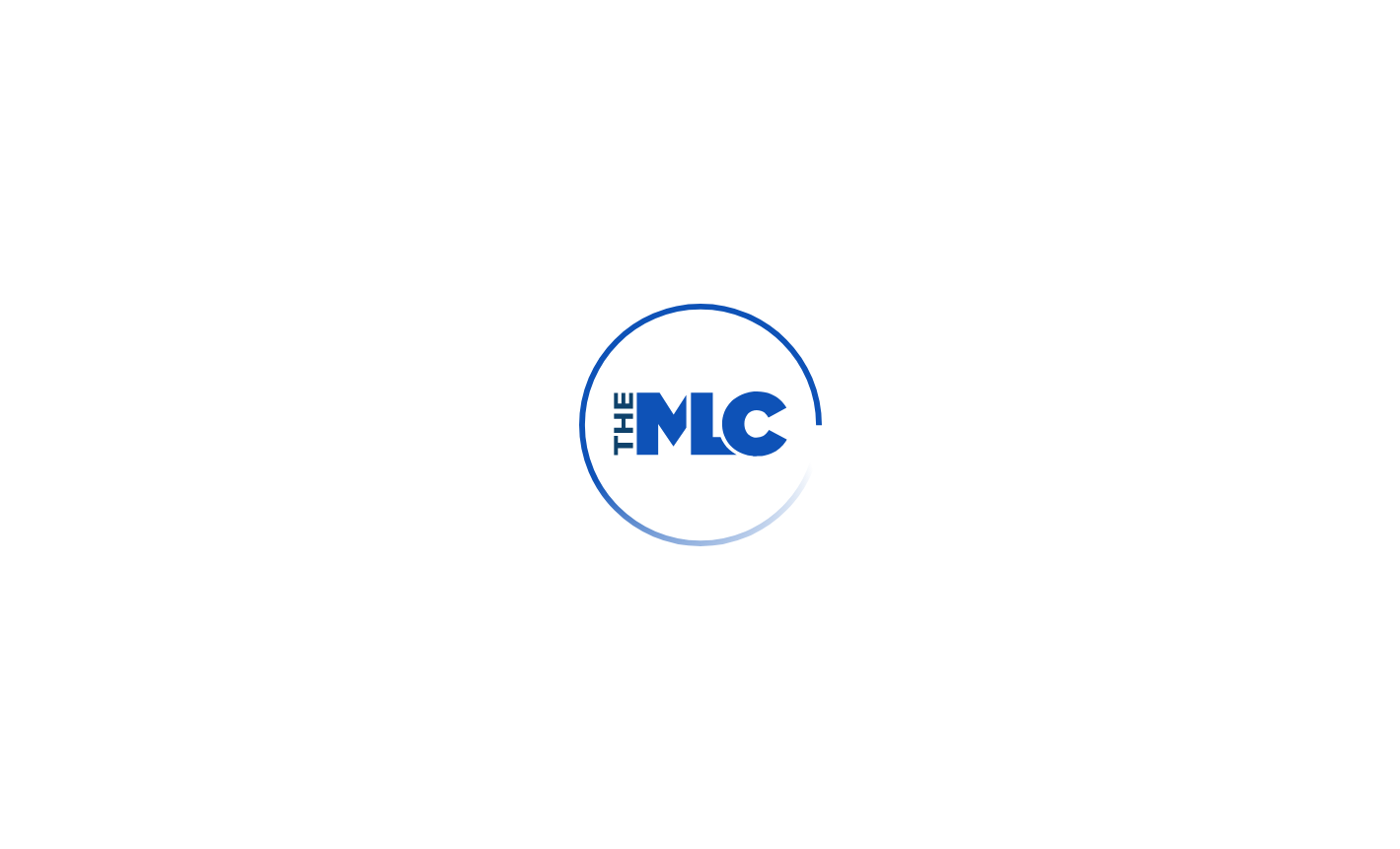 scroll, scrollTop: 0, scrollLeft: 0, axis: both 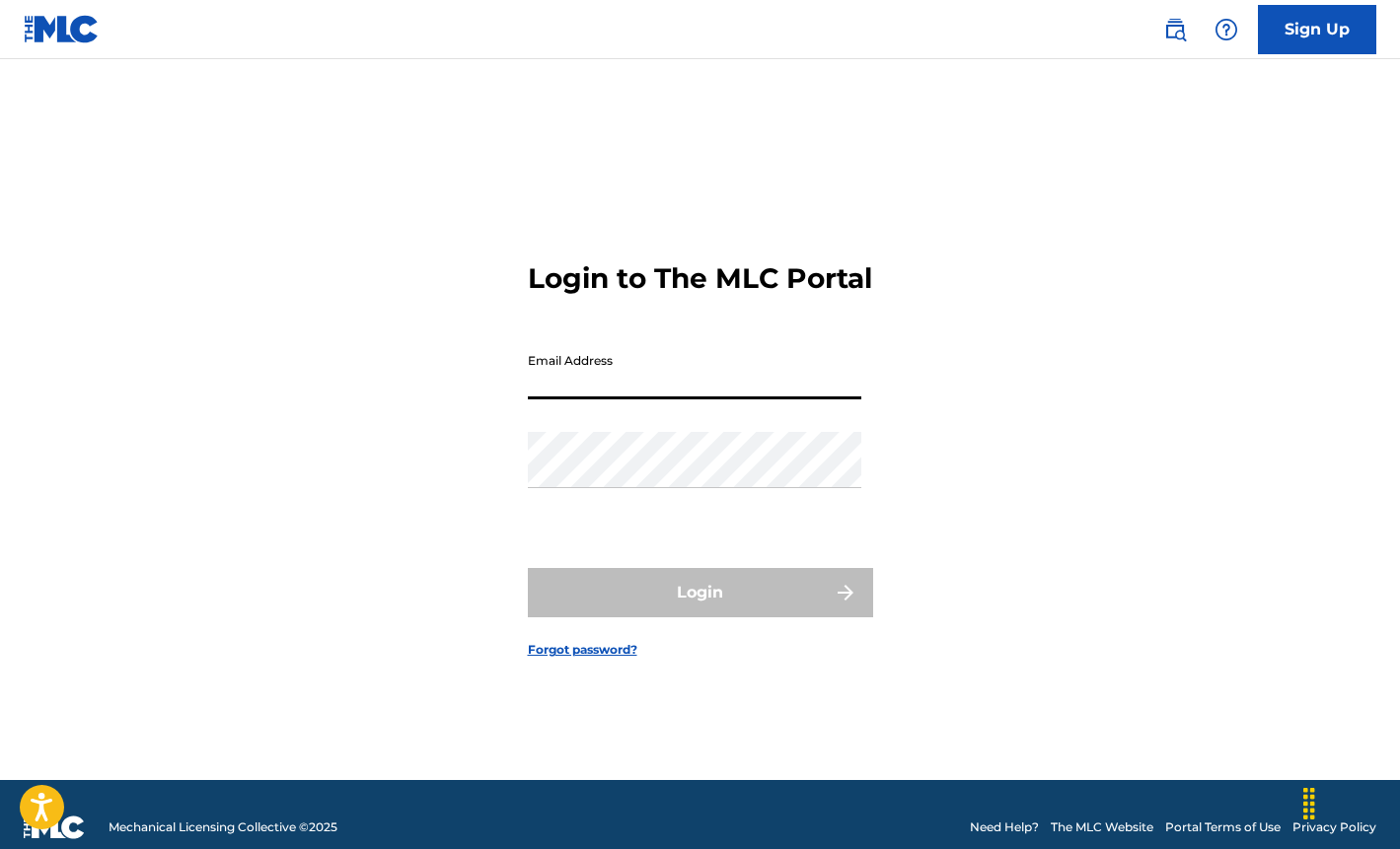 type on "[EMAIL]" 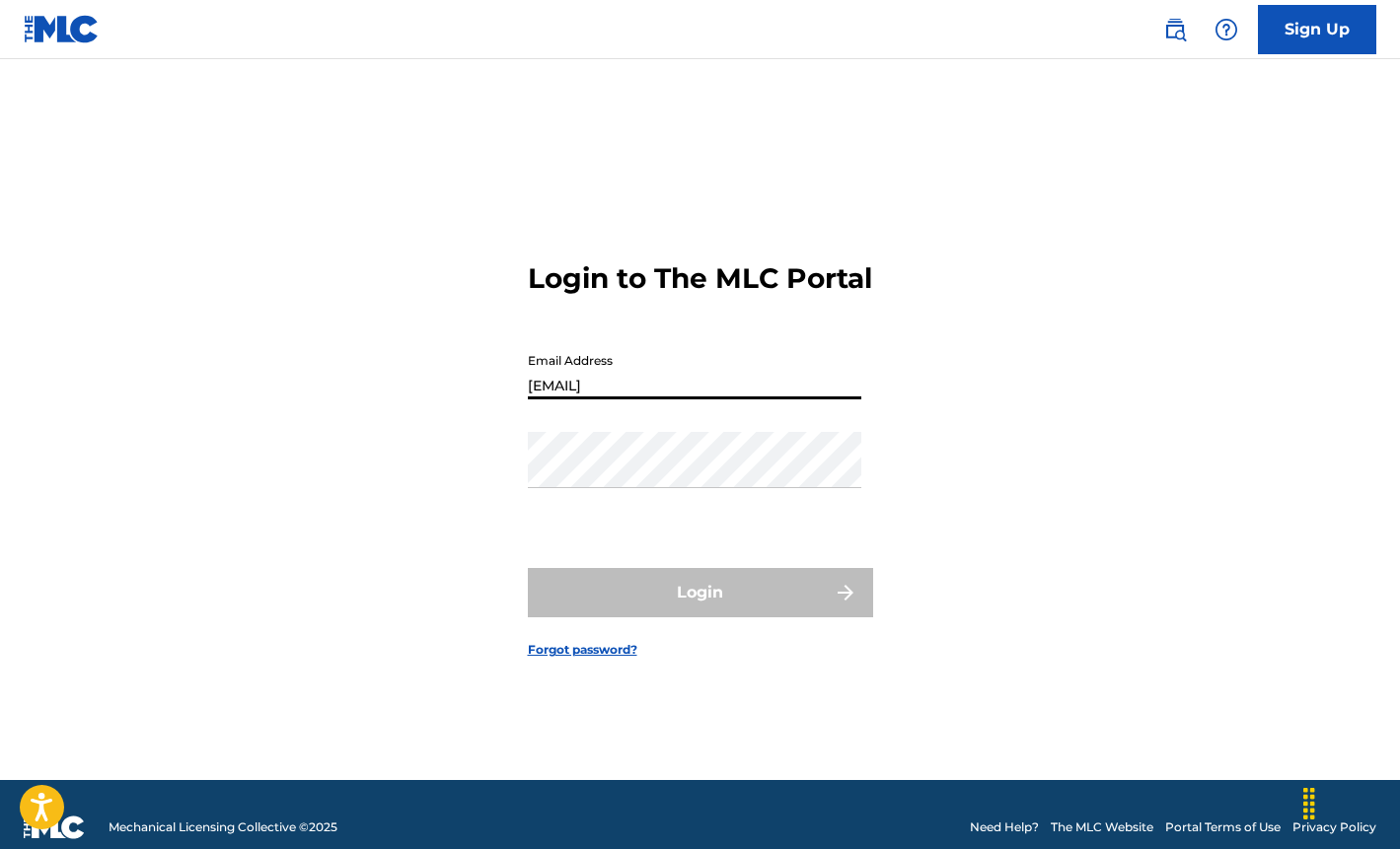click on "Login" at bounding box center [700, 593] 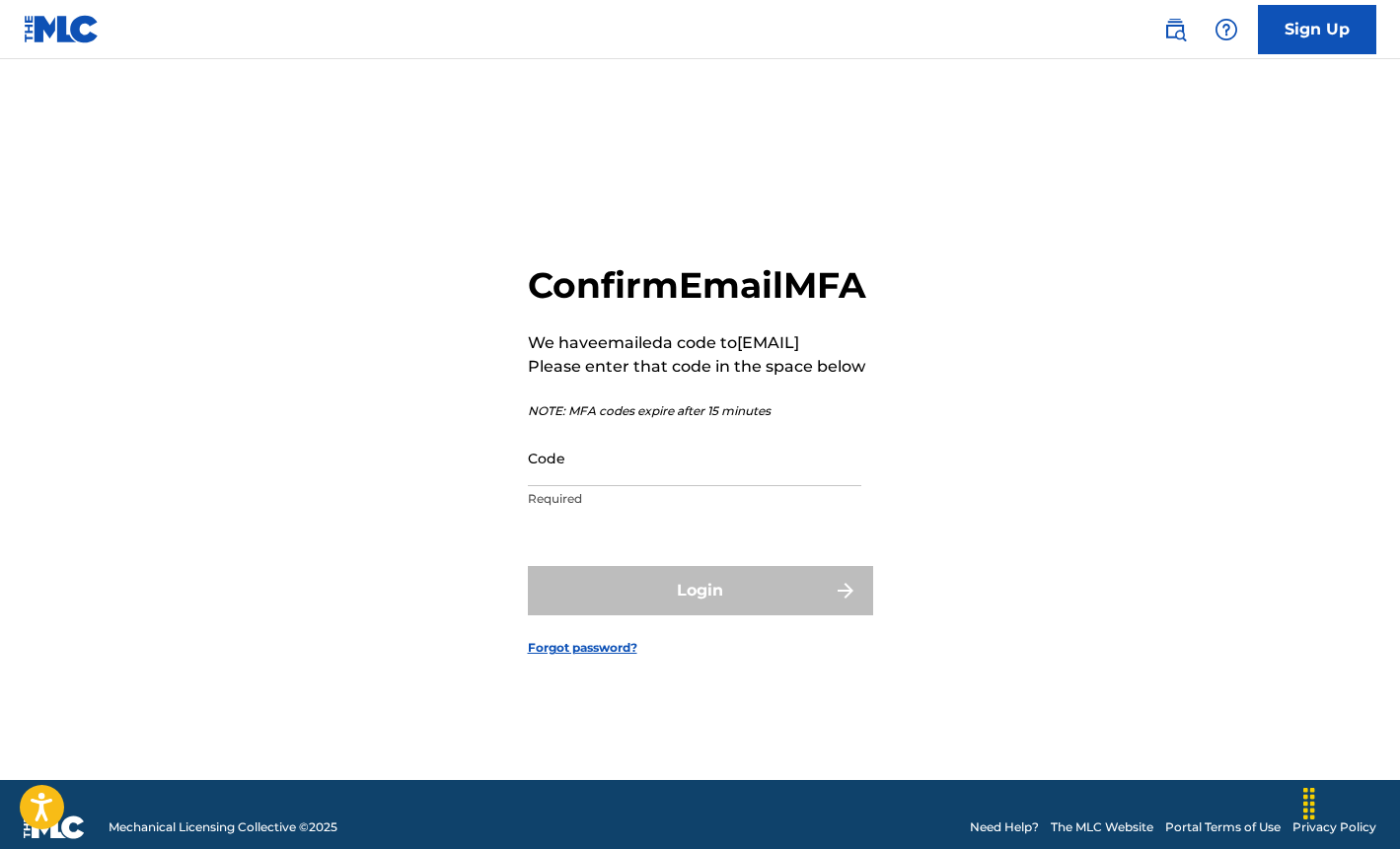 click on "Code" at bounding box center [695, 458] 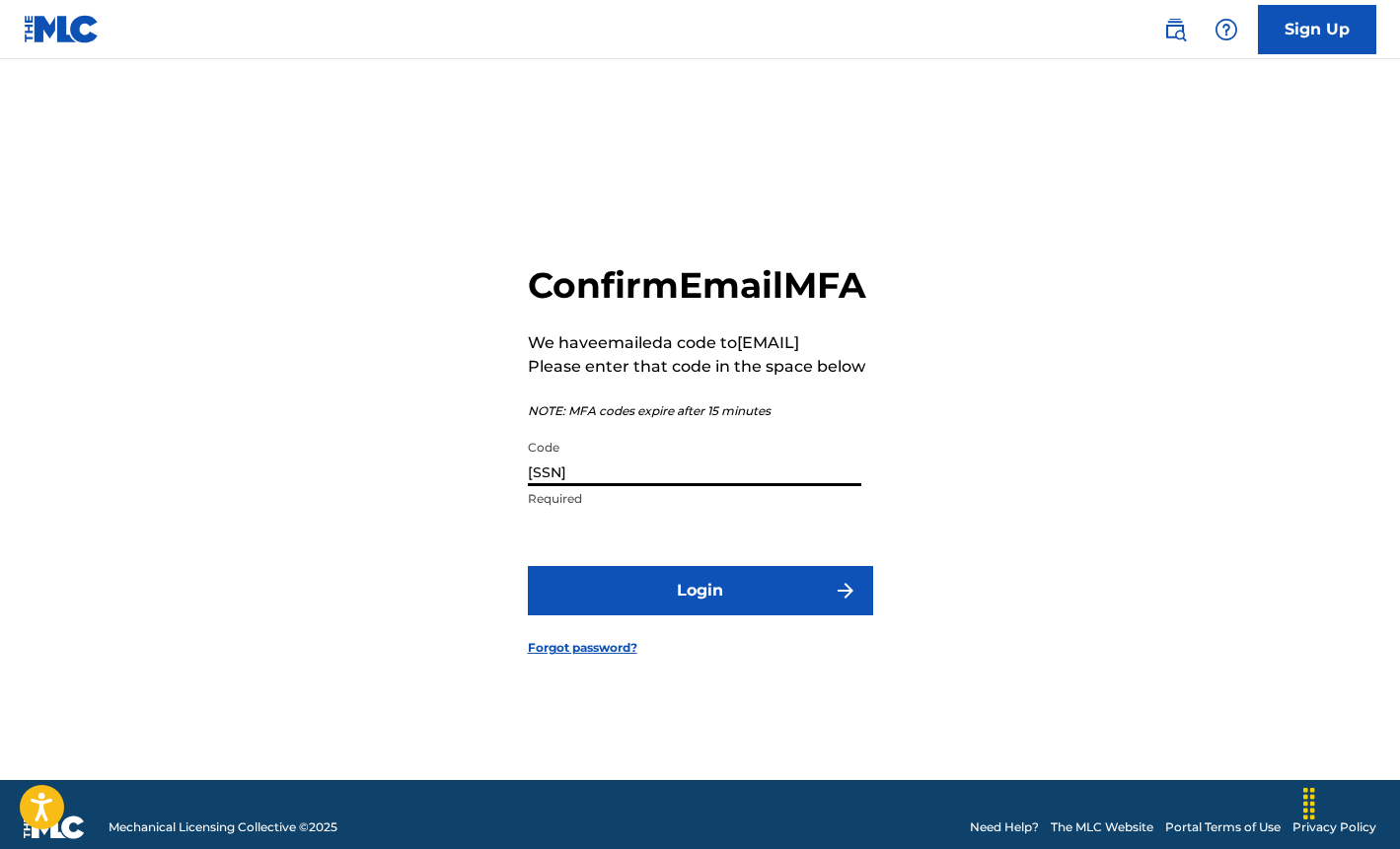 type on "[SSN]" 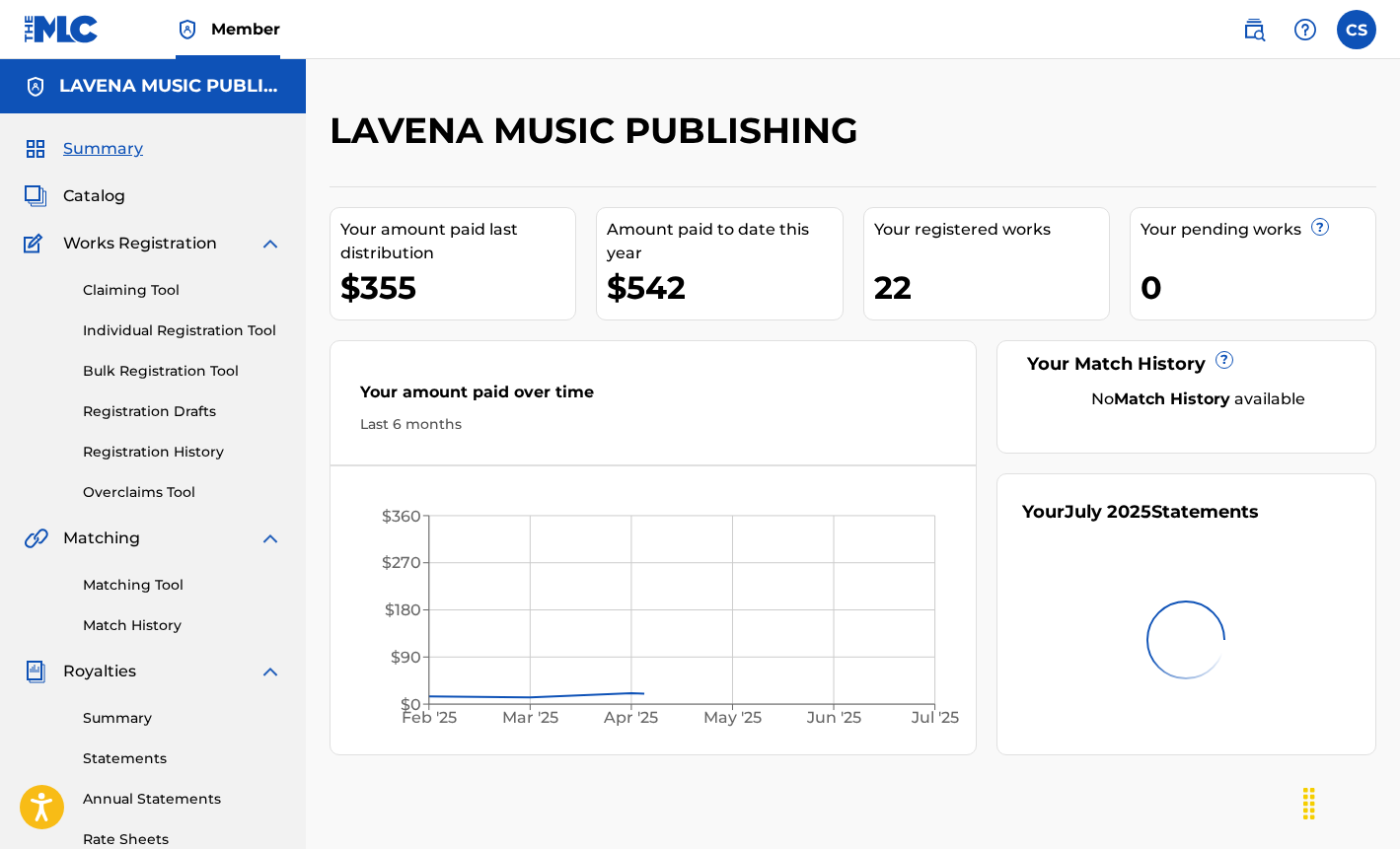 scroll, scrollTop: 0, scrollLeft: 0, axis: both 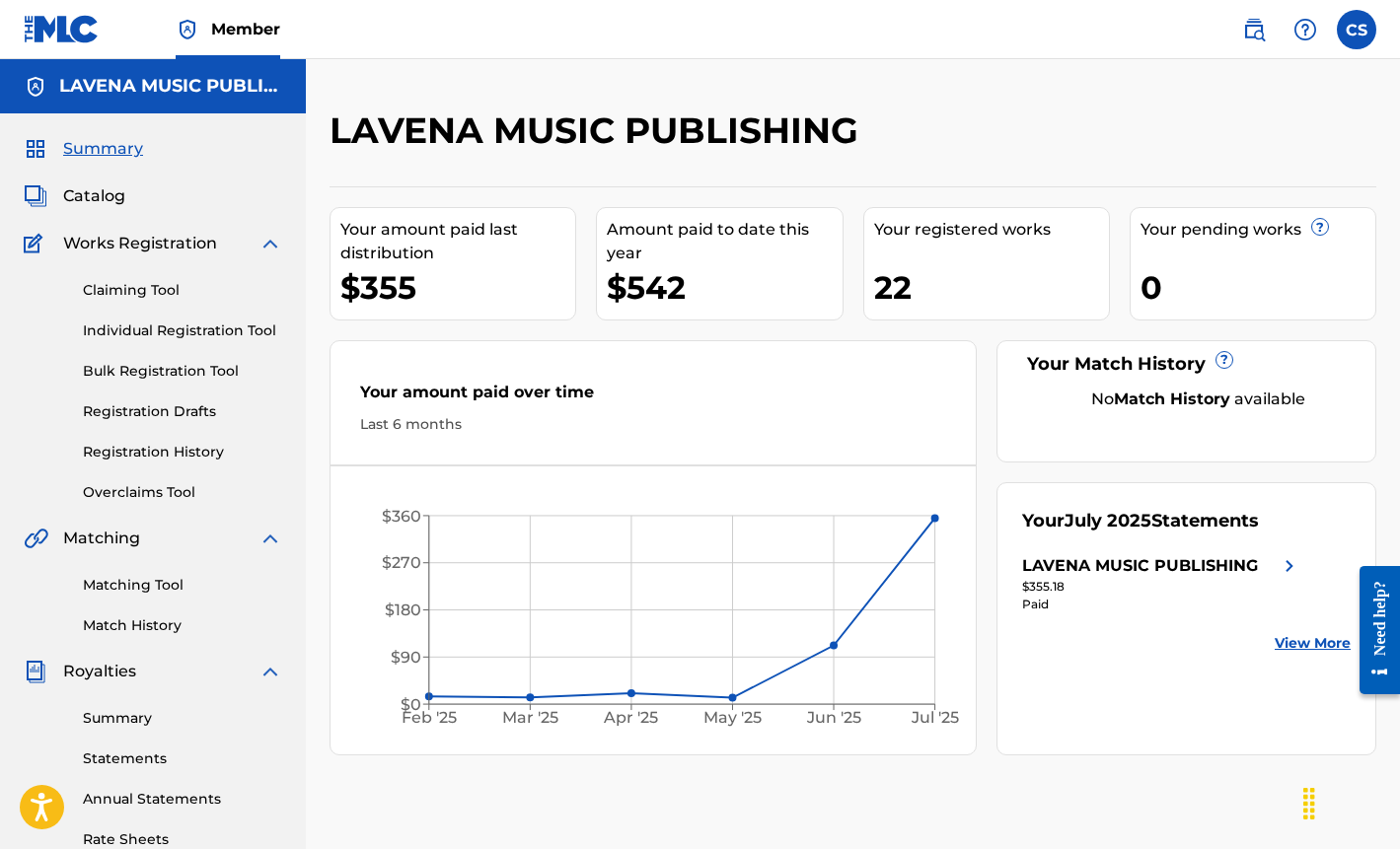 click on "Registration History" at bounding box center (183, 452) 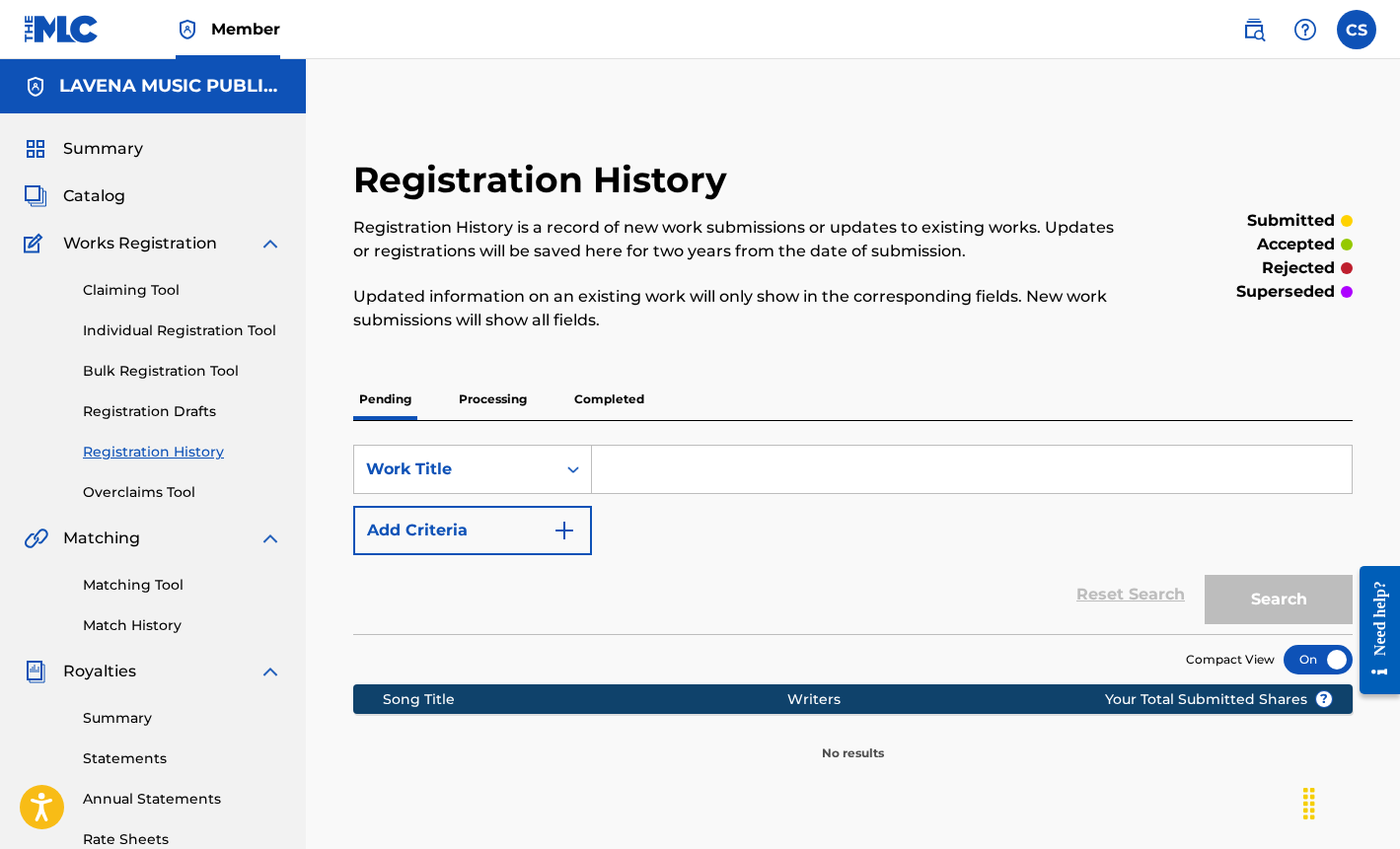 scroll, scrollTop: 0, scrollLeft: 0, axis: both 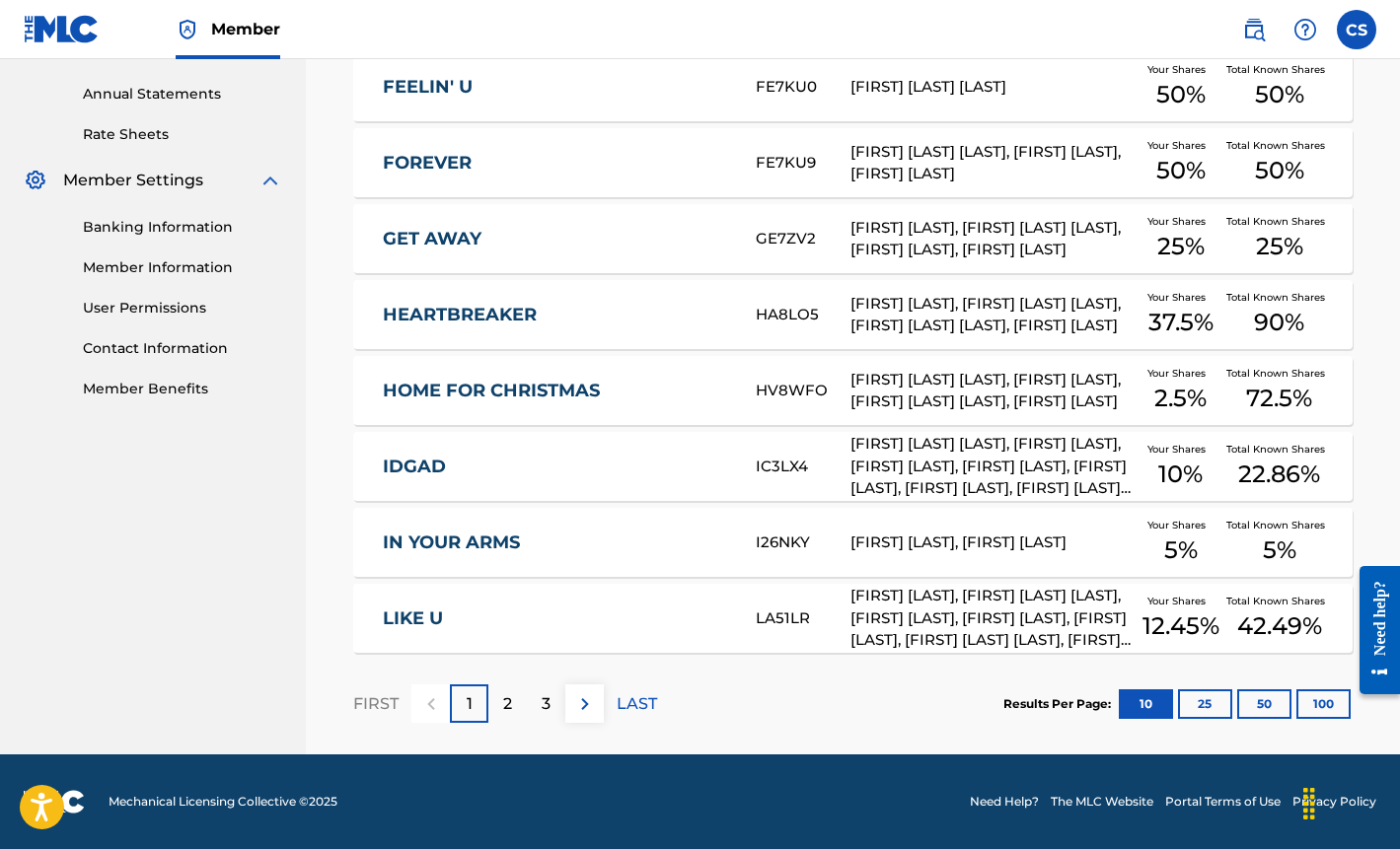 click on "3" at bounding box center (546, 704) 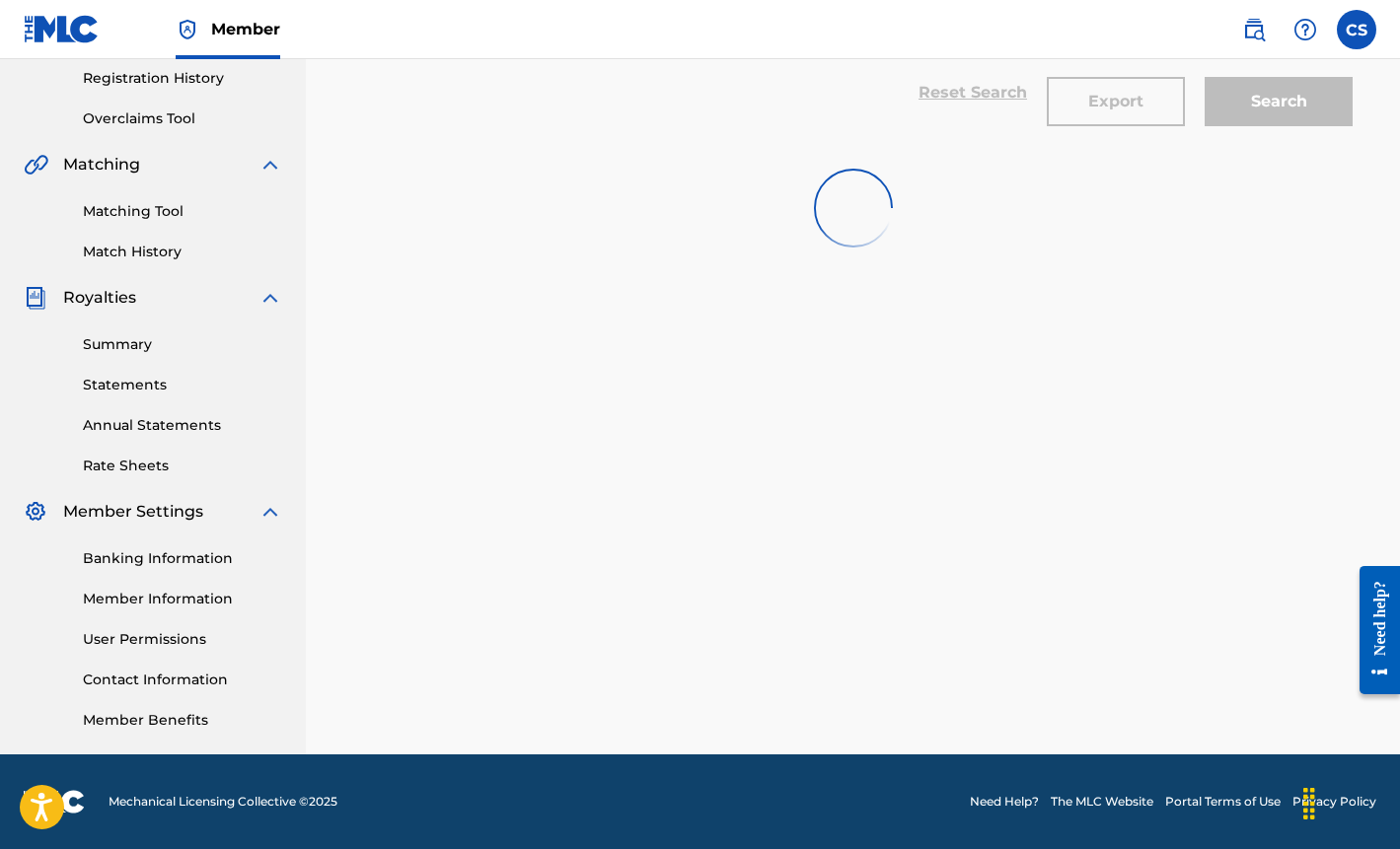 scroll, scrollTop: 374, scrollLeft: 0, axis: vertical 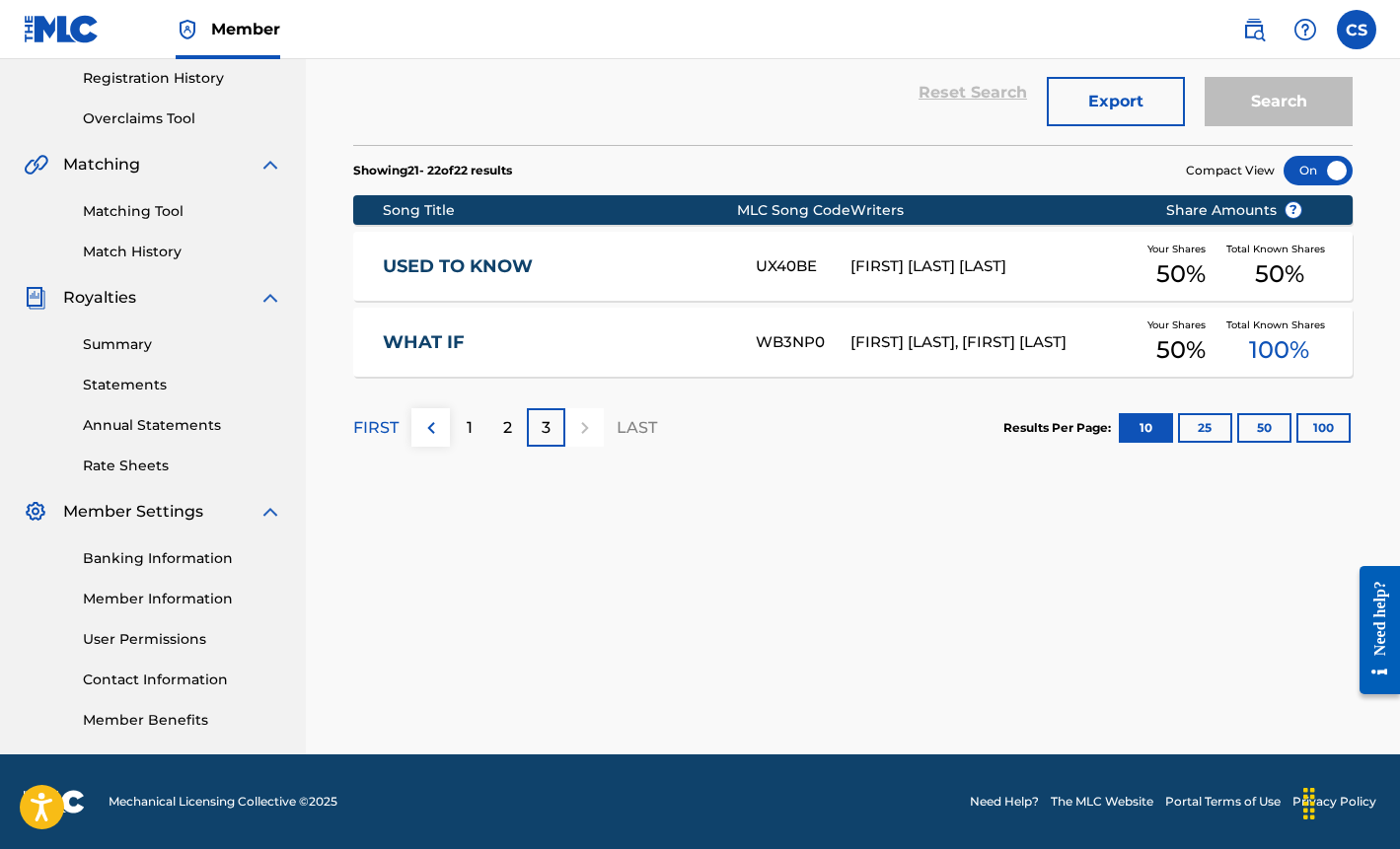 click on "2" at bounding box center (507, 428) 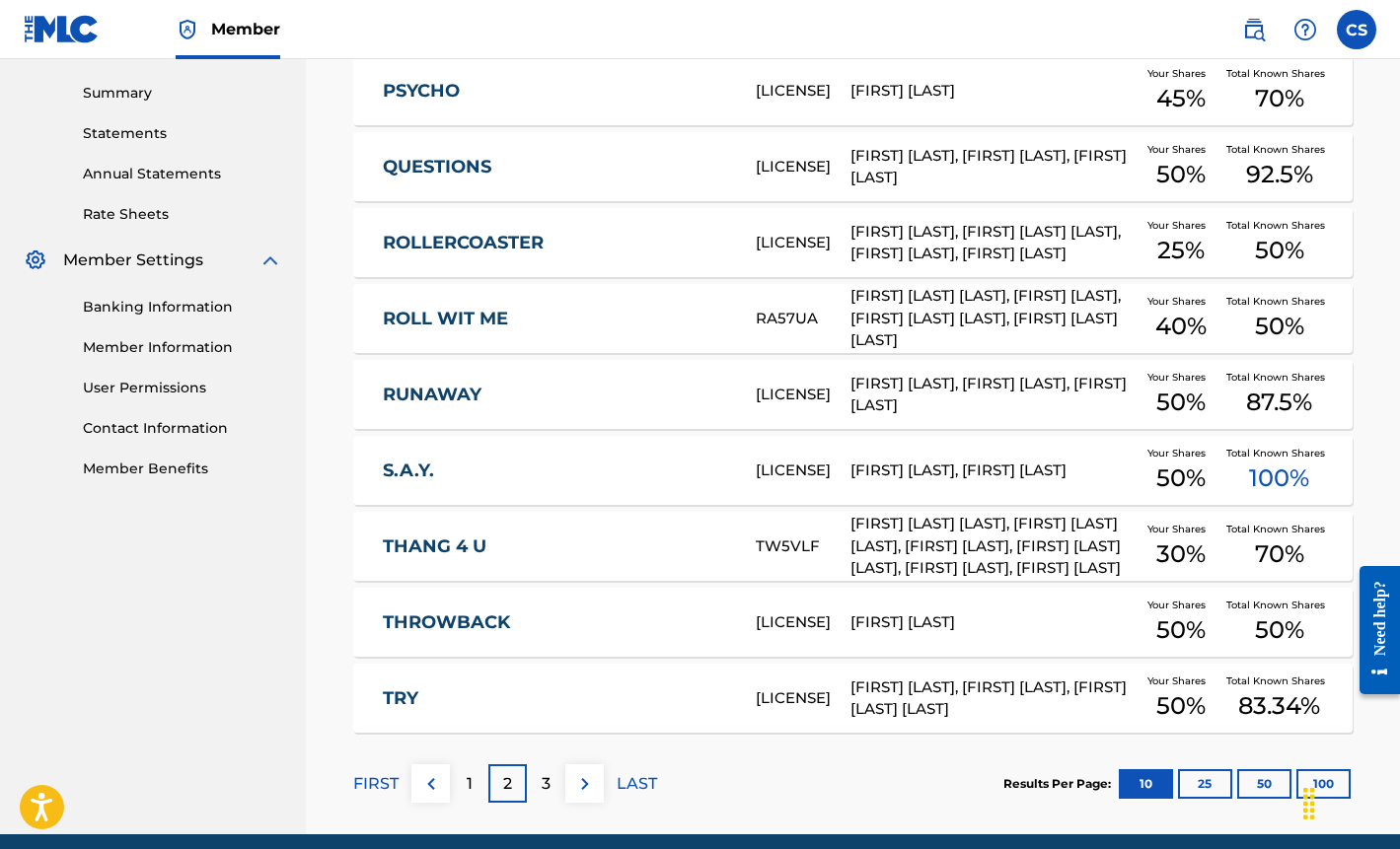 scroll, scrollTop: 482, scrollLeft: 1, axis: both 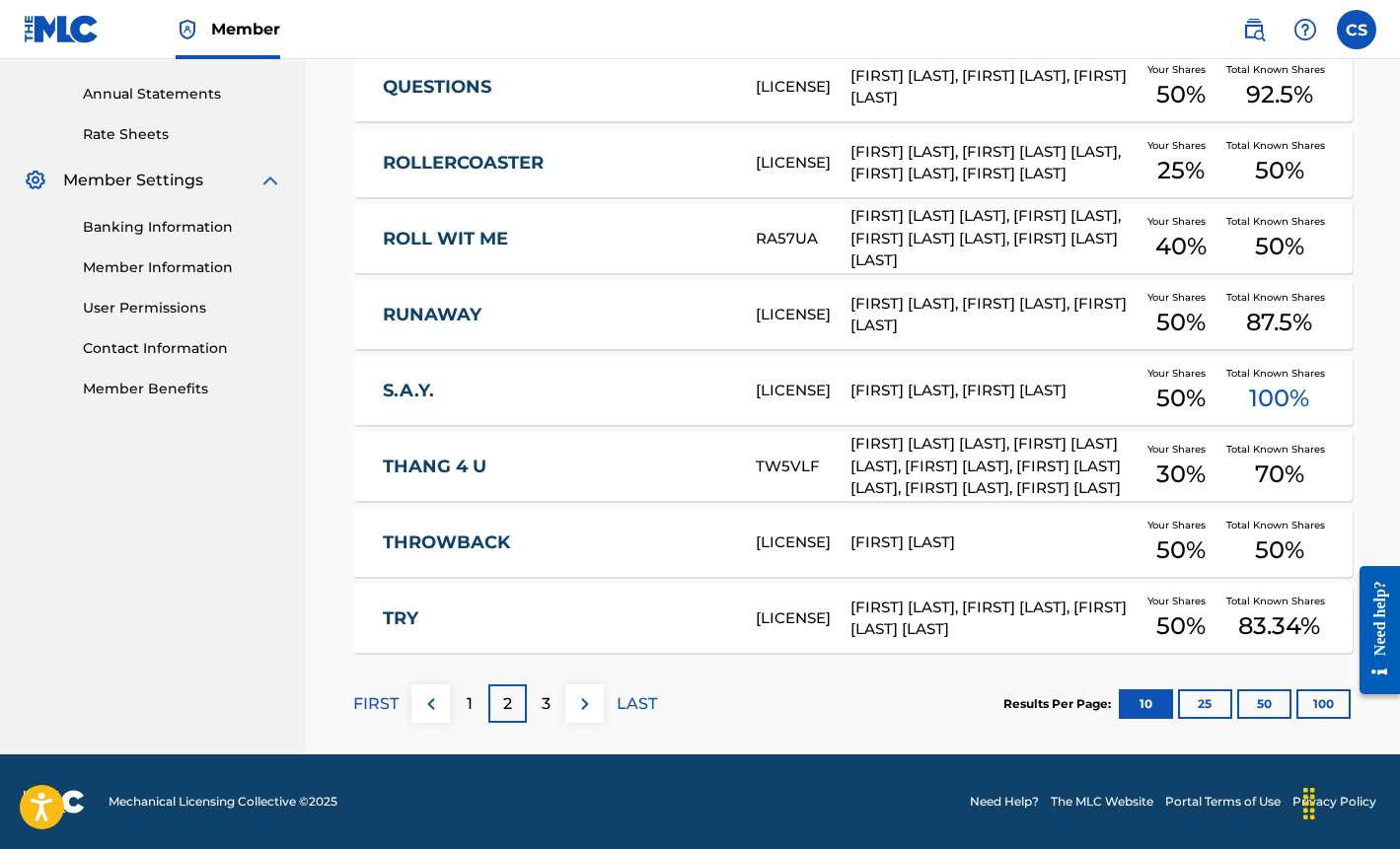 click on "3" at bounding box center (546, 704) 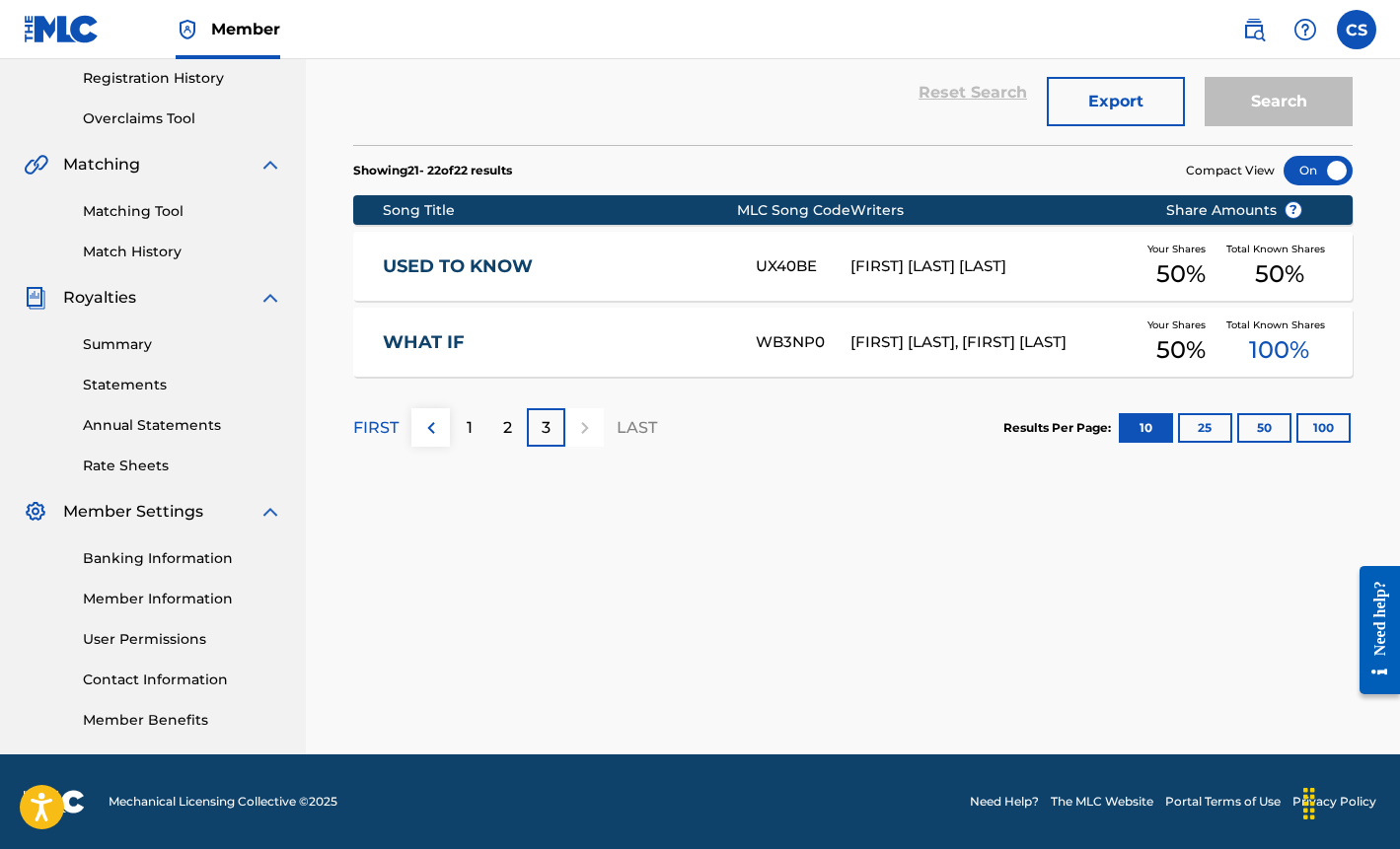 click on "1" at bounding box center [470, 428] 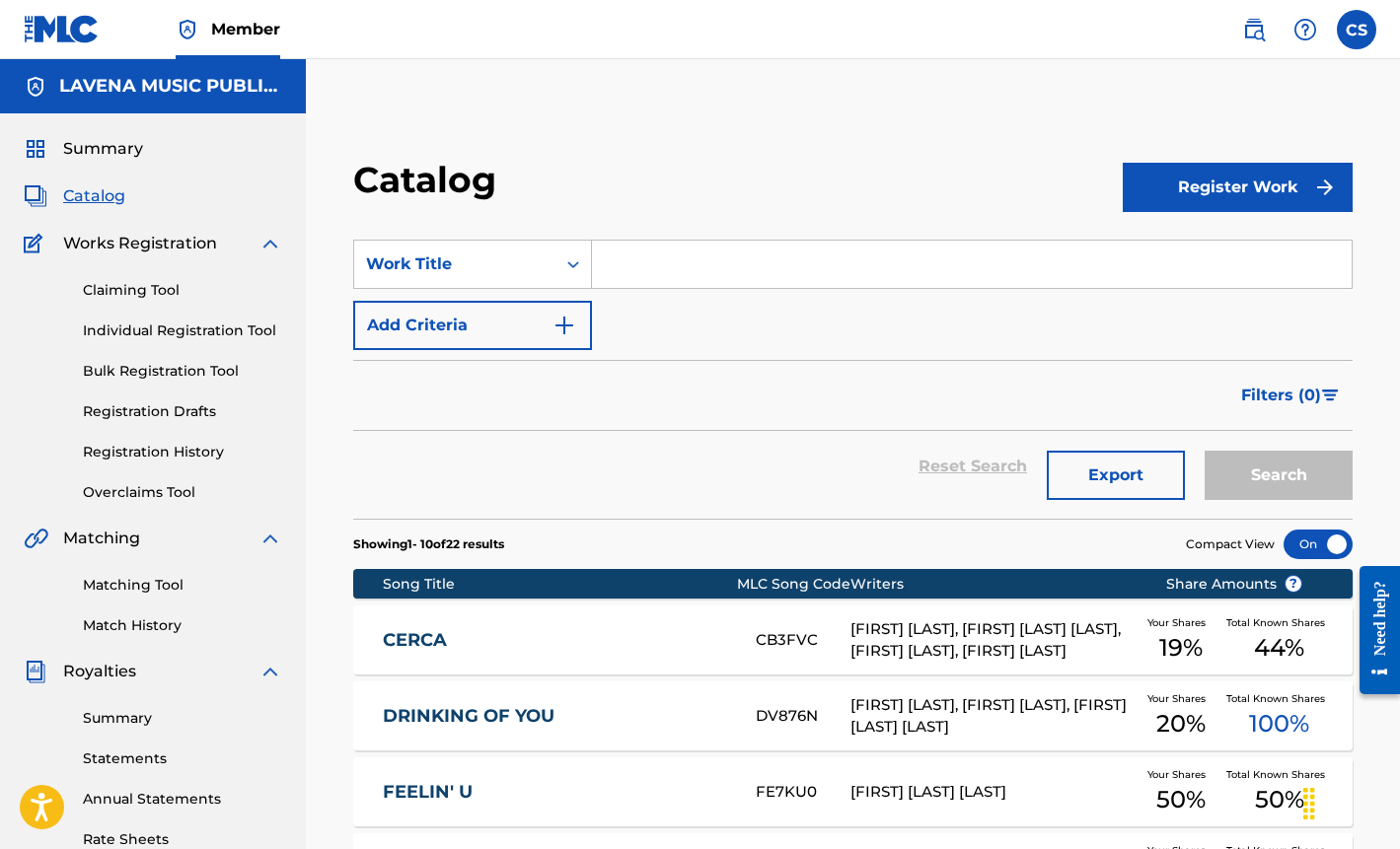 scroll, scrollTop: 0, scrollLeft: 0, axis: both 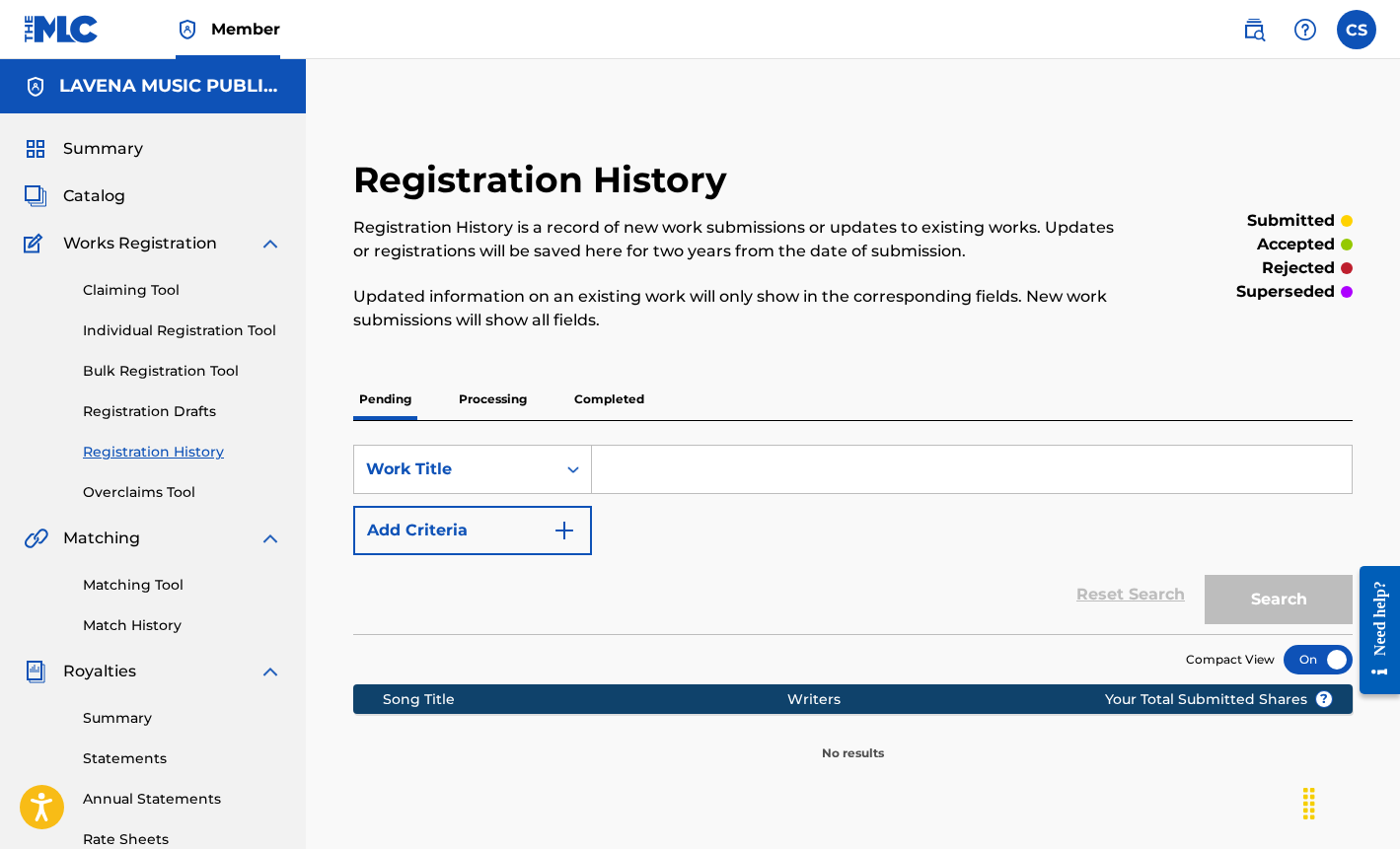 click on "Processing" at bounding box center (492, 399) 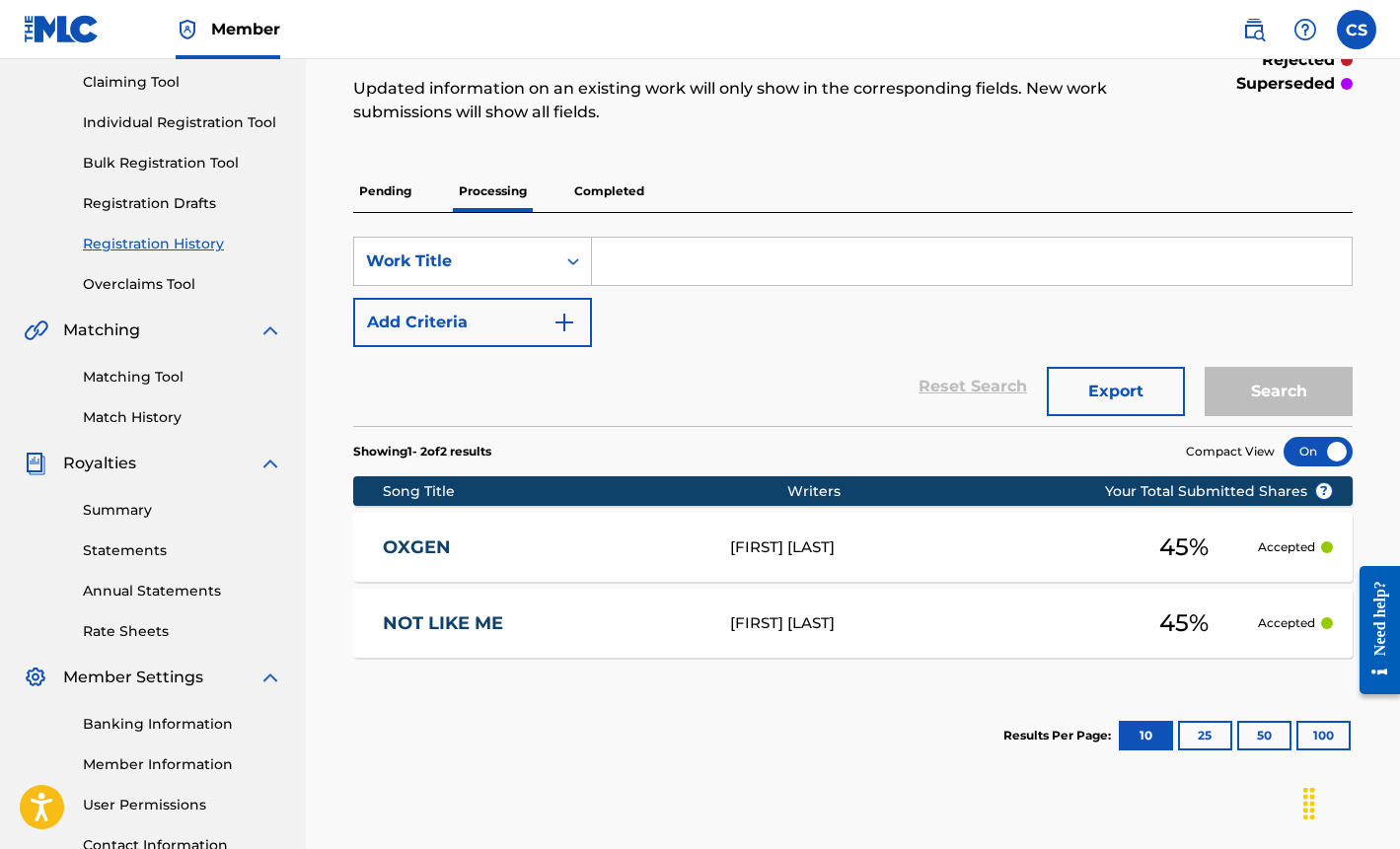 scroll, scrollTop: 208, scrollLeft: 0, axis: vertical 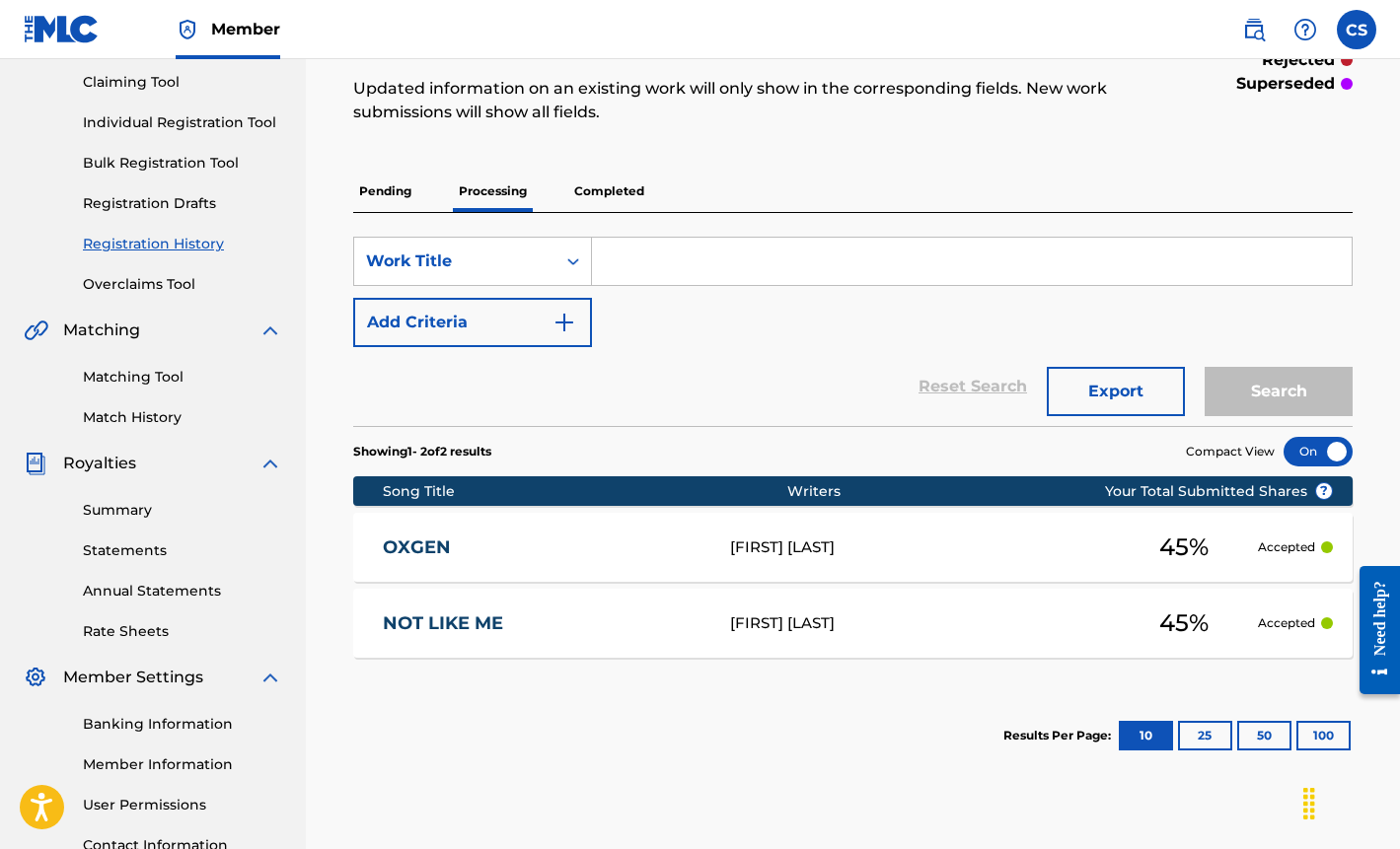 click on "Completed" at bounding box center [609, 191] 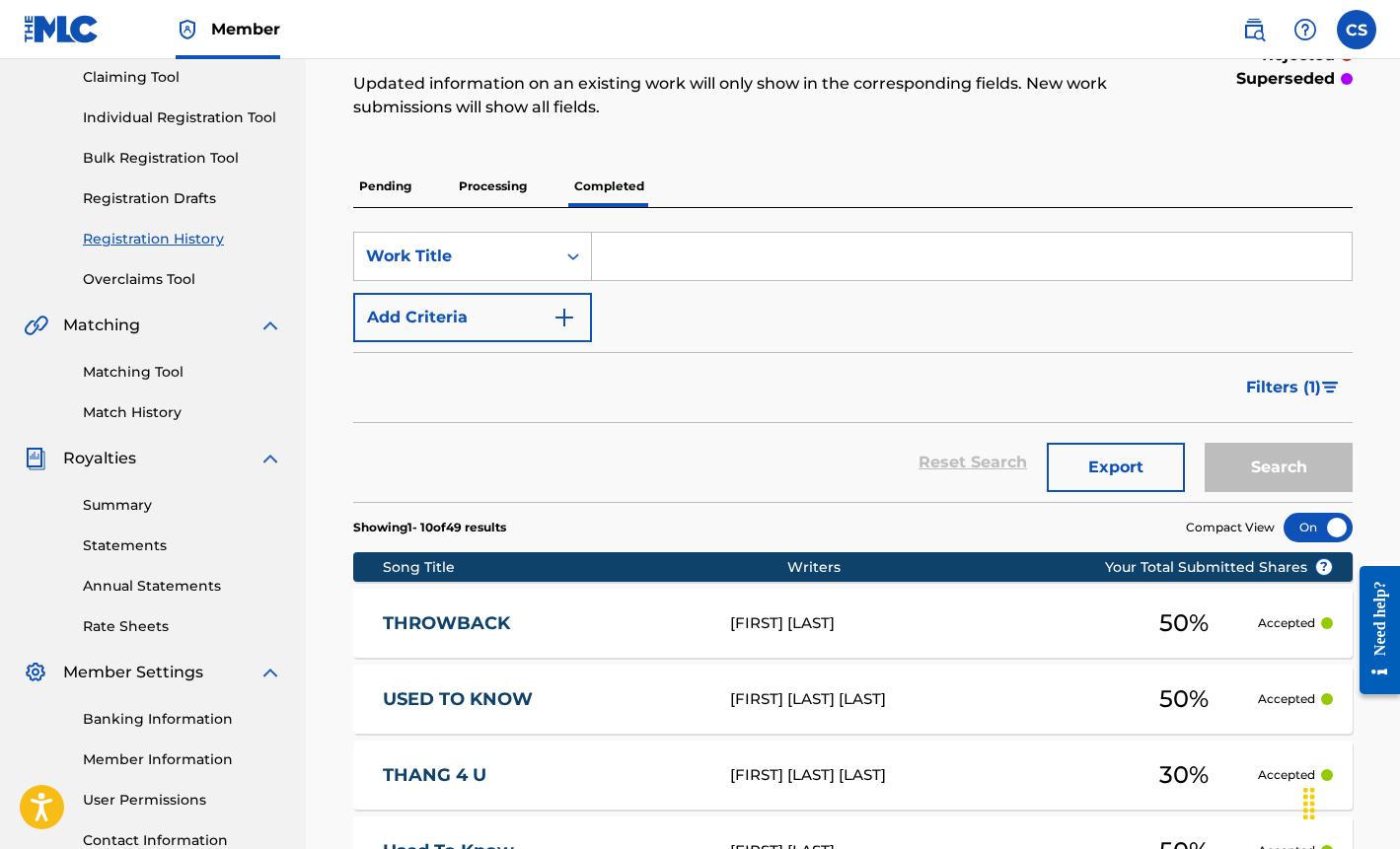 scroll, scrollTop: 175, scrollLeft: 0, axis: vertical 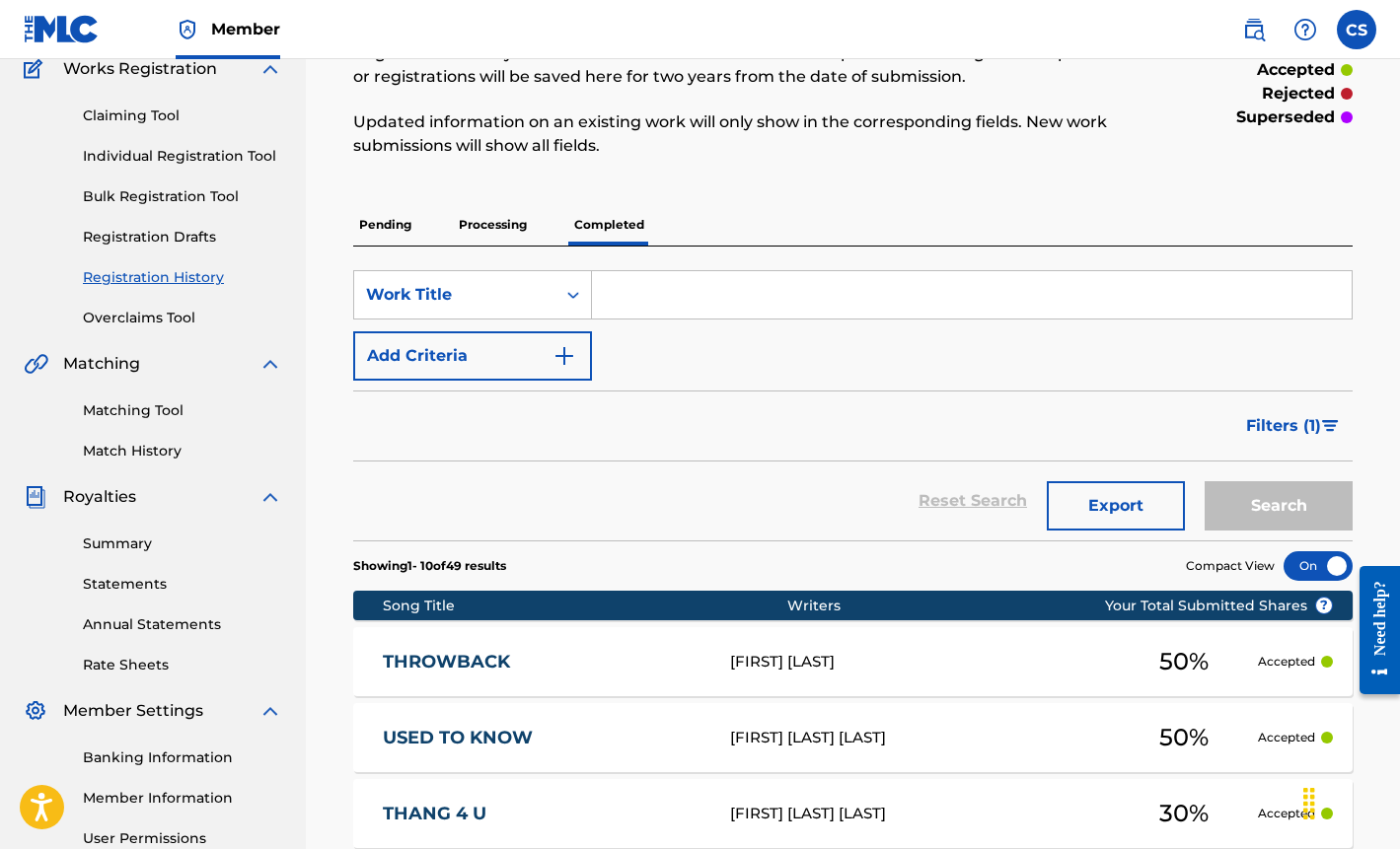 click on "Processing" at bounding box center [492, 225] 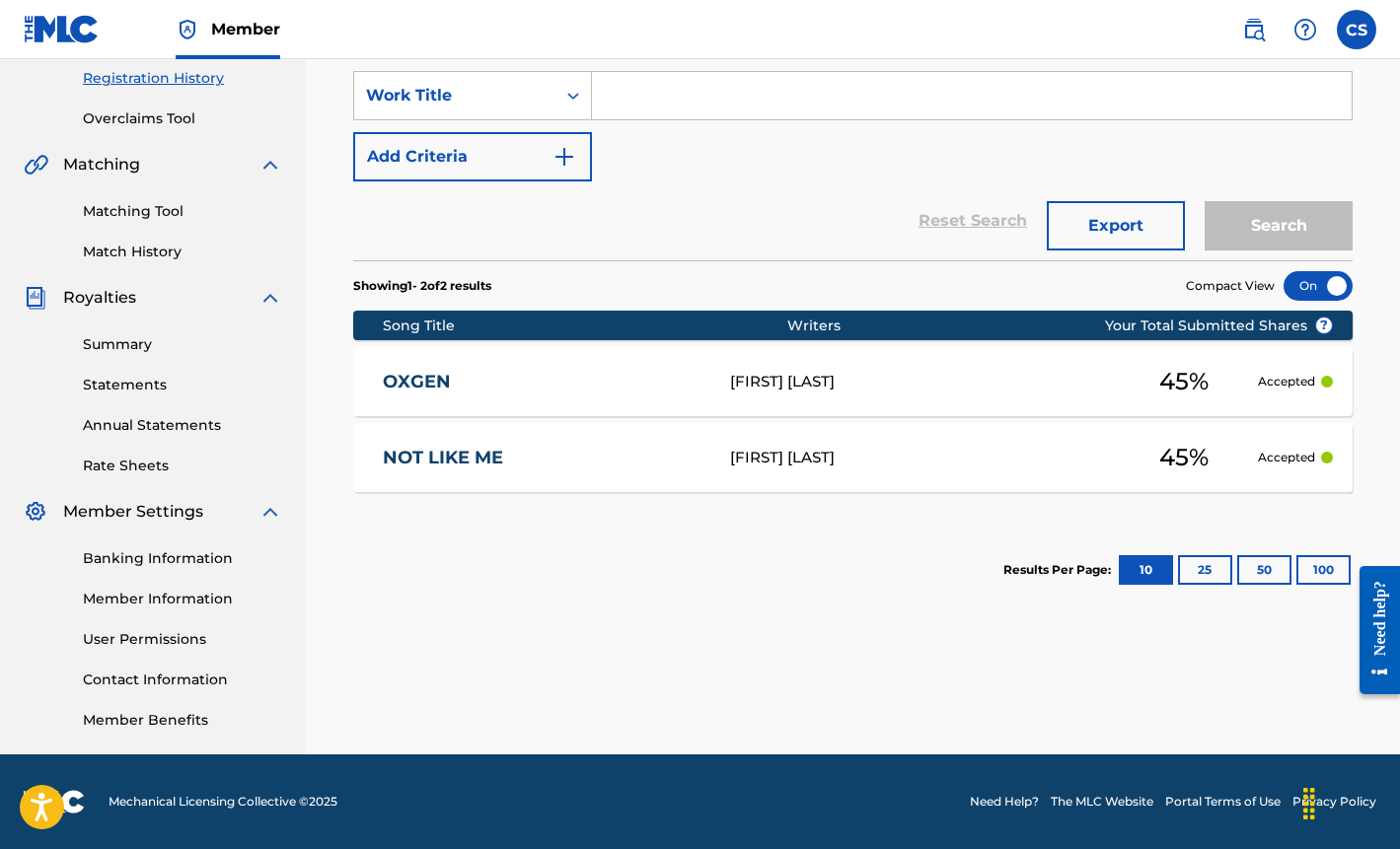 scroll, scrollTop: 374, scrollLeft: 0, axis: vertical 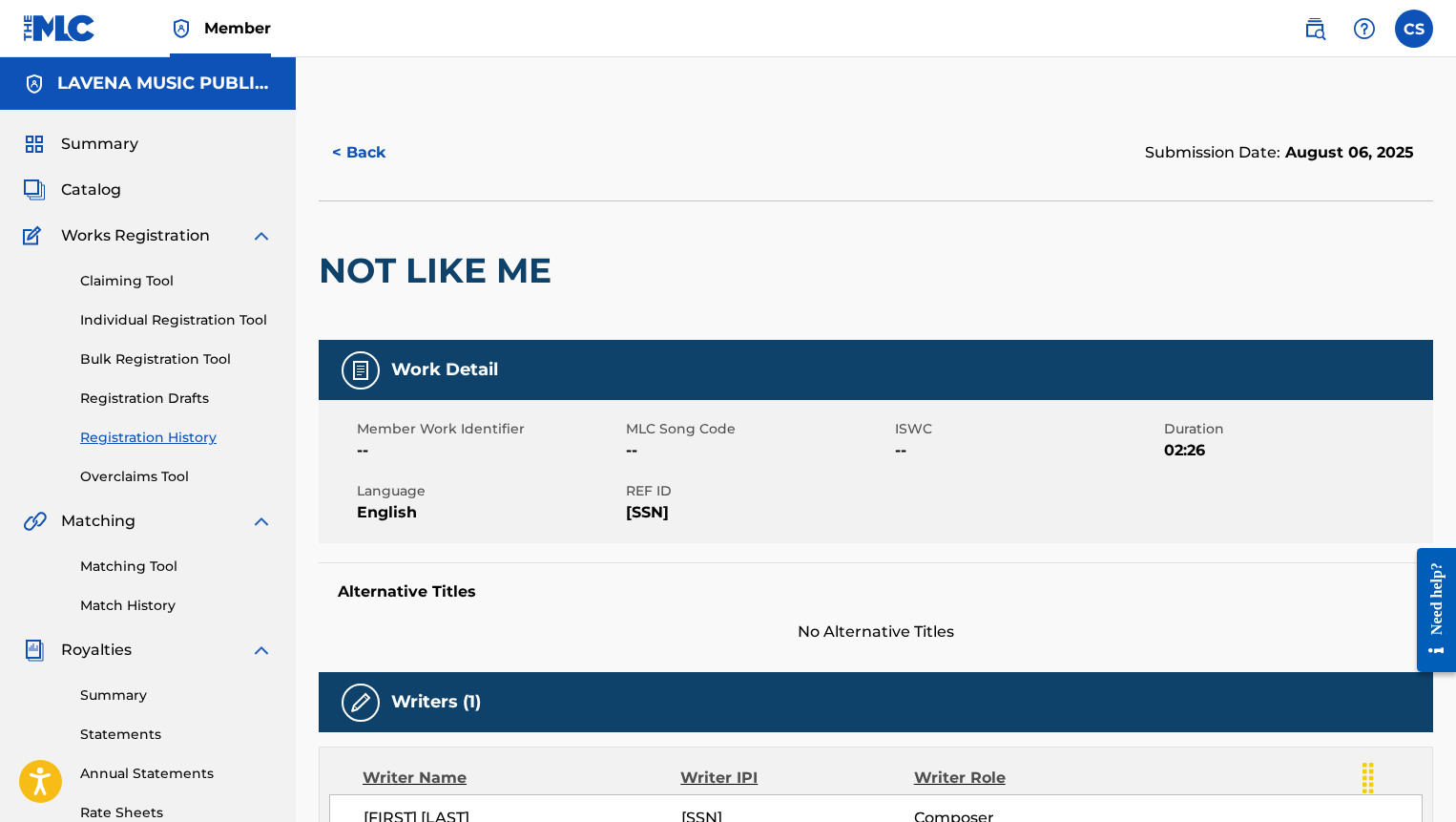 click on "Catalog" at bounding box center [91, 190] 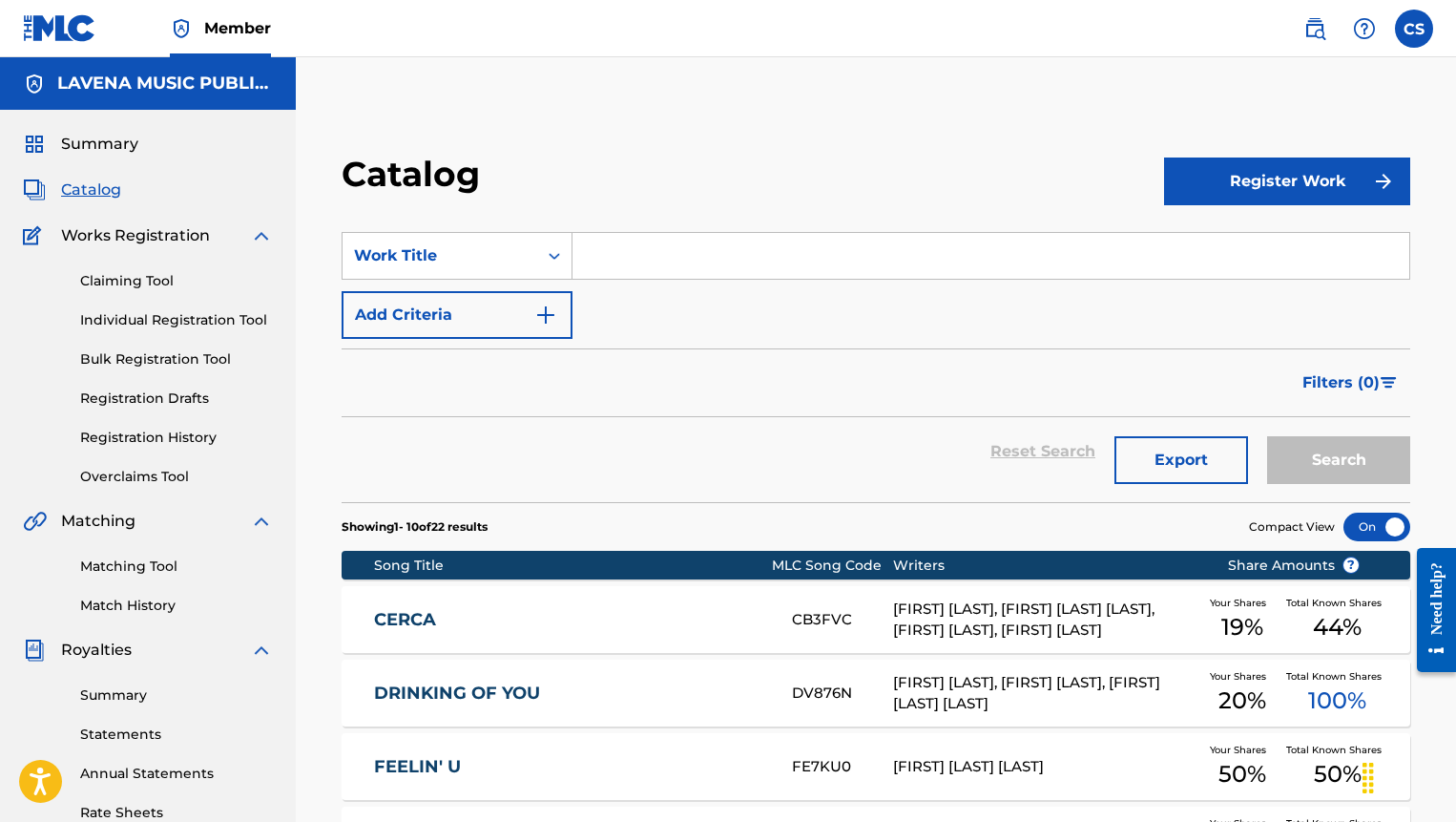click at bounding box center [990, 256] 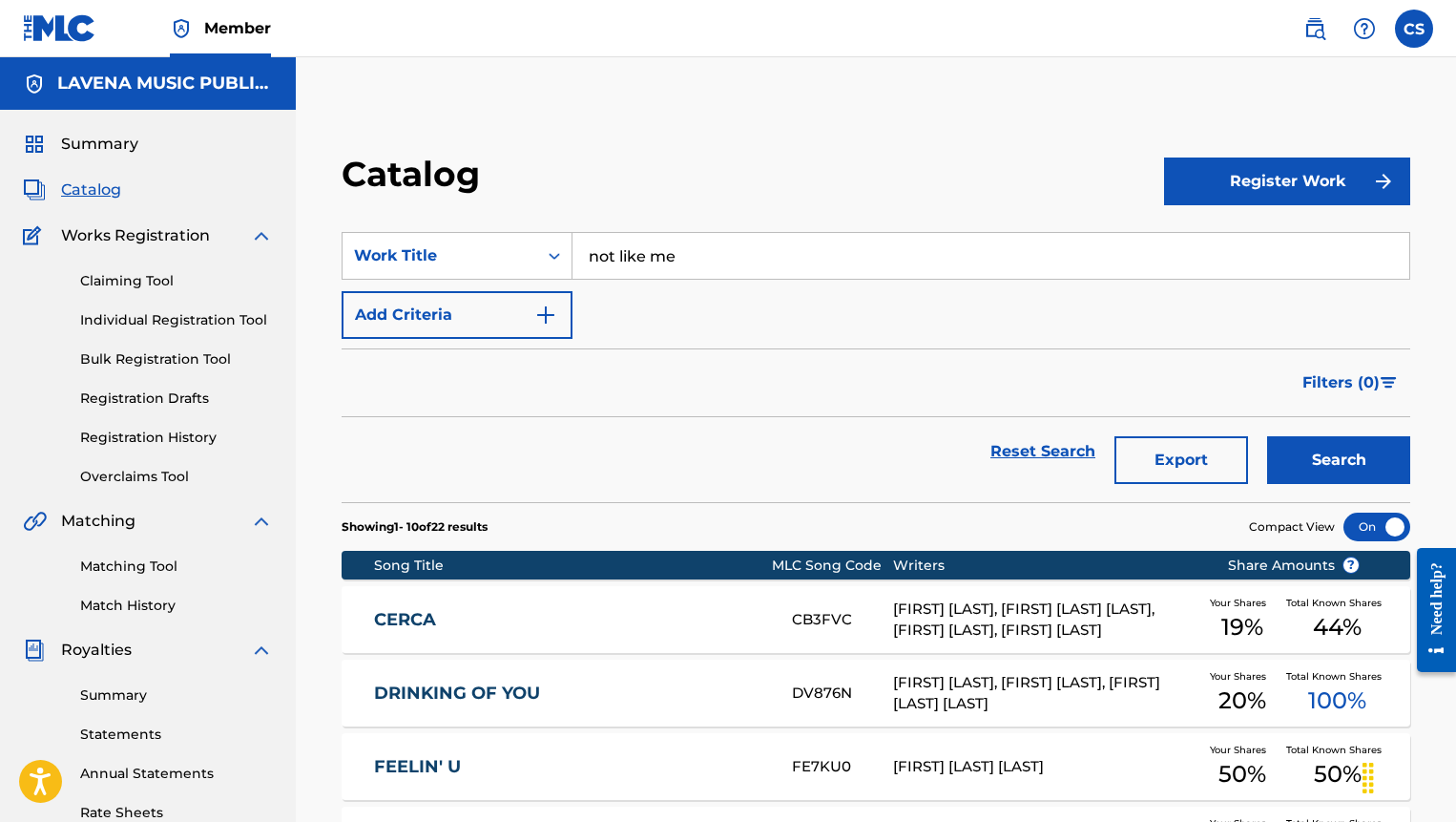 type on "not like me" 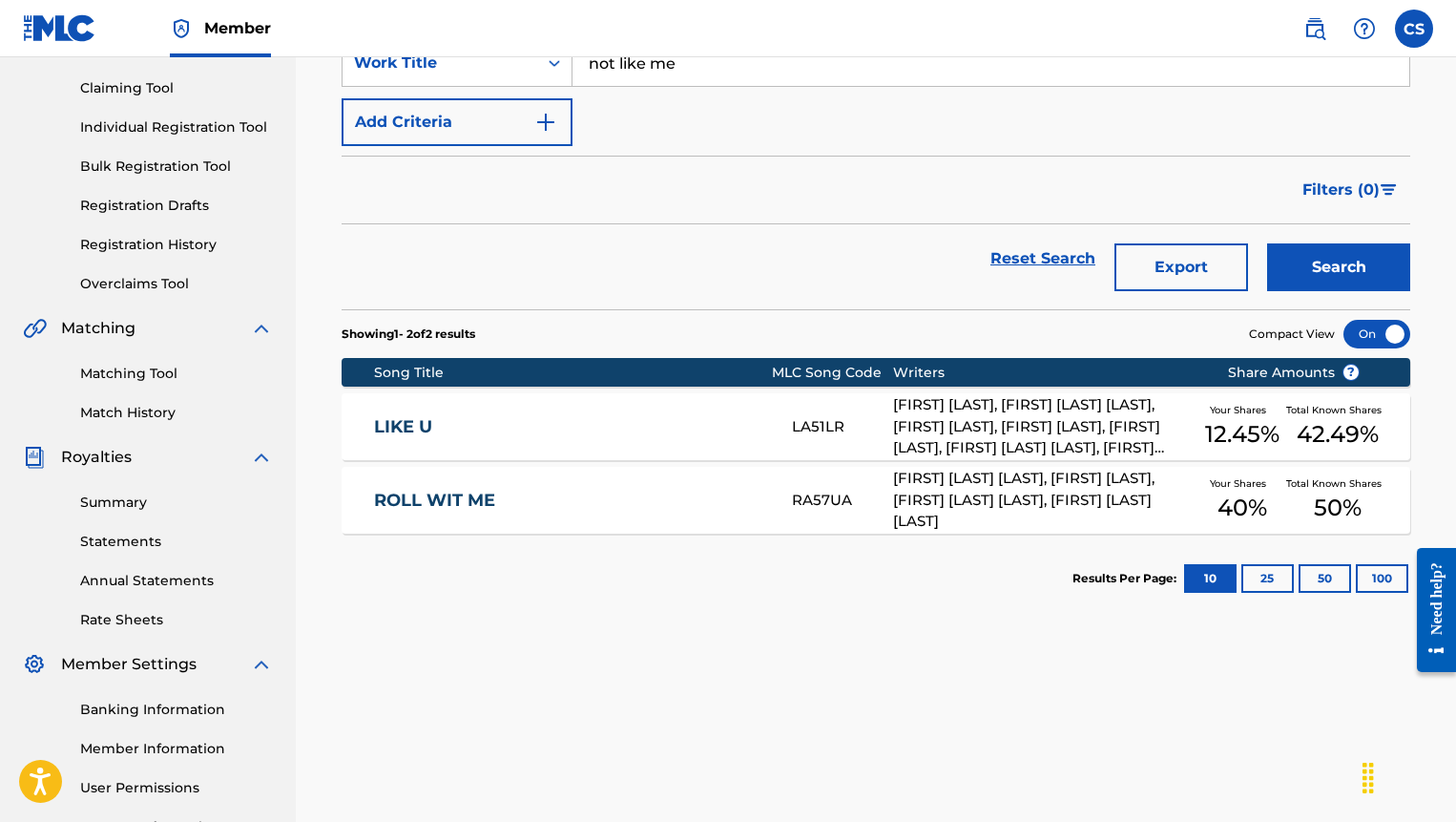 scroll, scrollTop: 166, scrollLeft: 0, axis: vertical 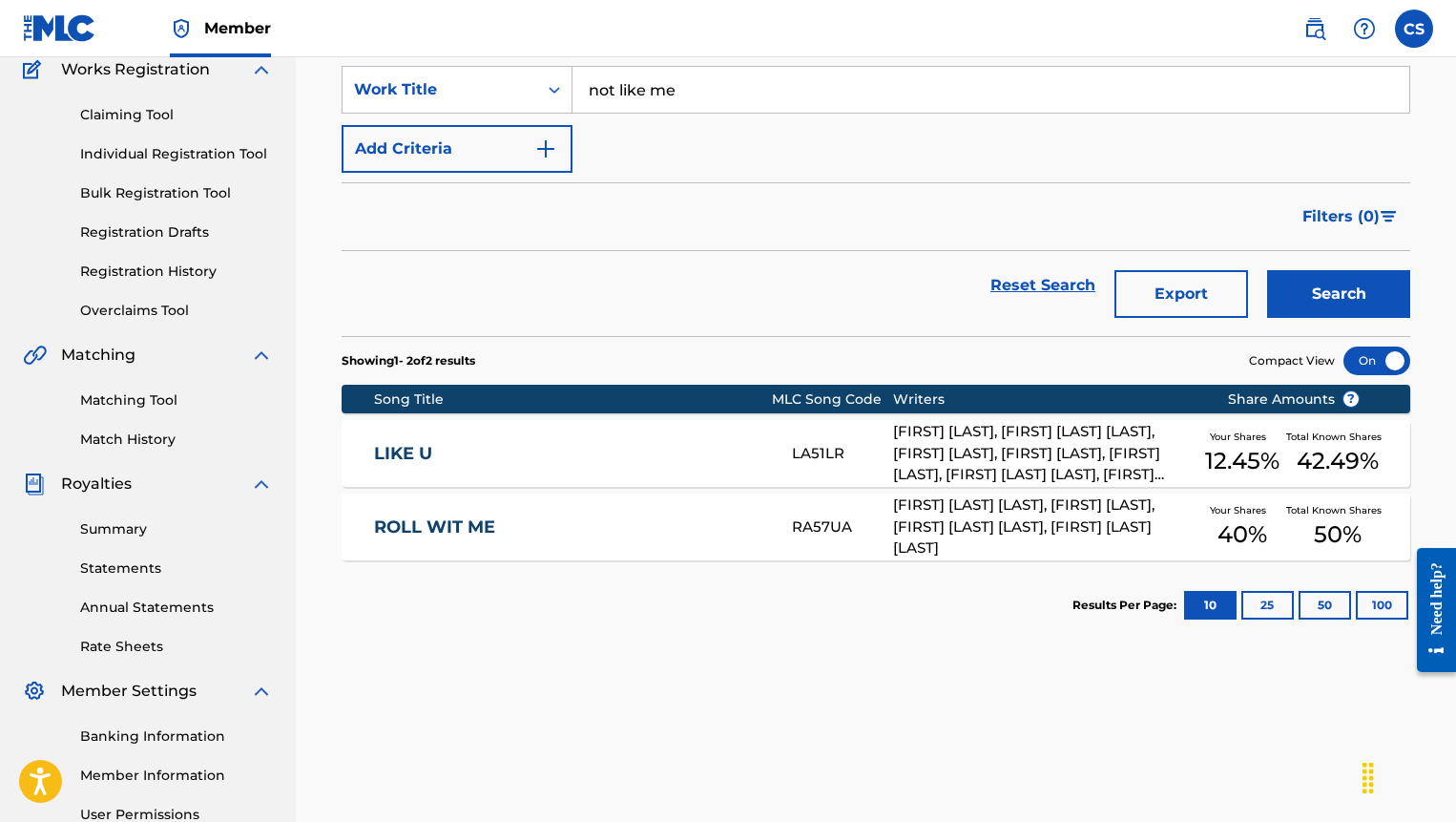 click on "Registration History" at bounding box center (177, 271) 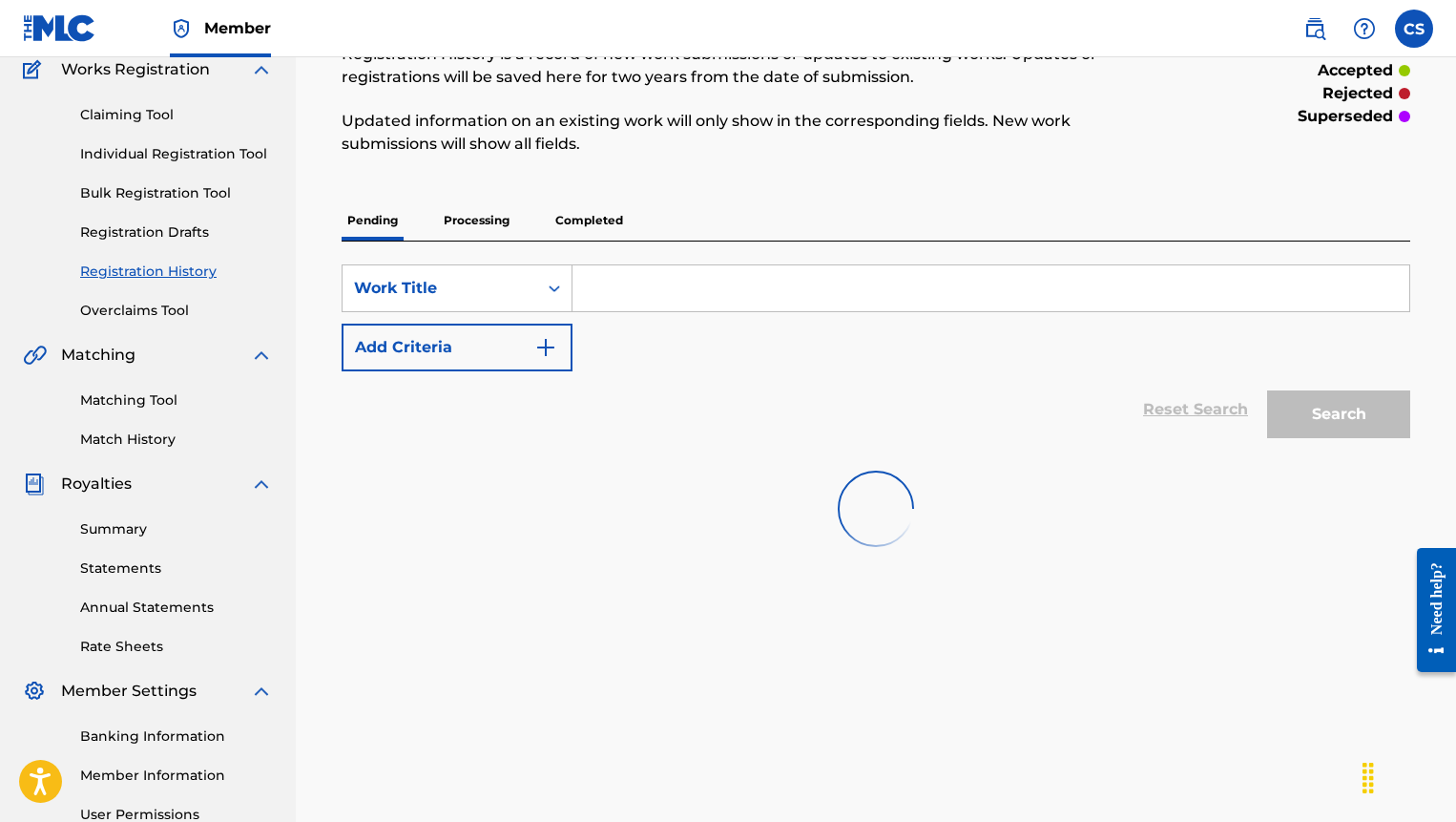 scroll, scrollTop: 0, scrollLeft: 0, axis: both 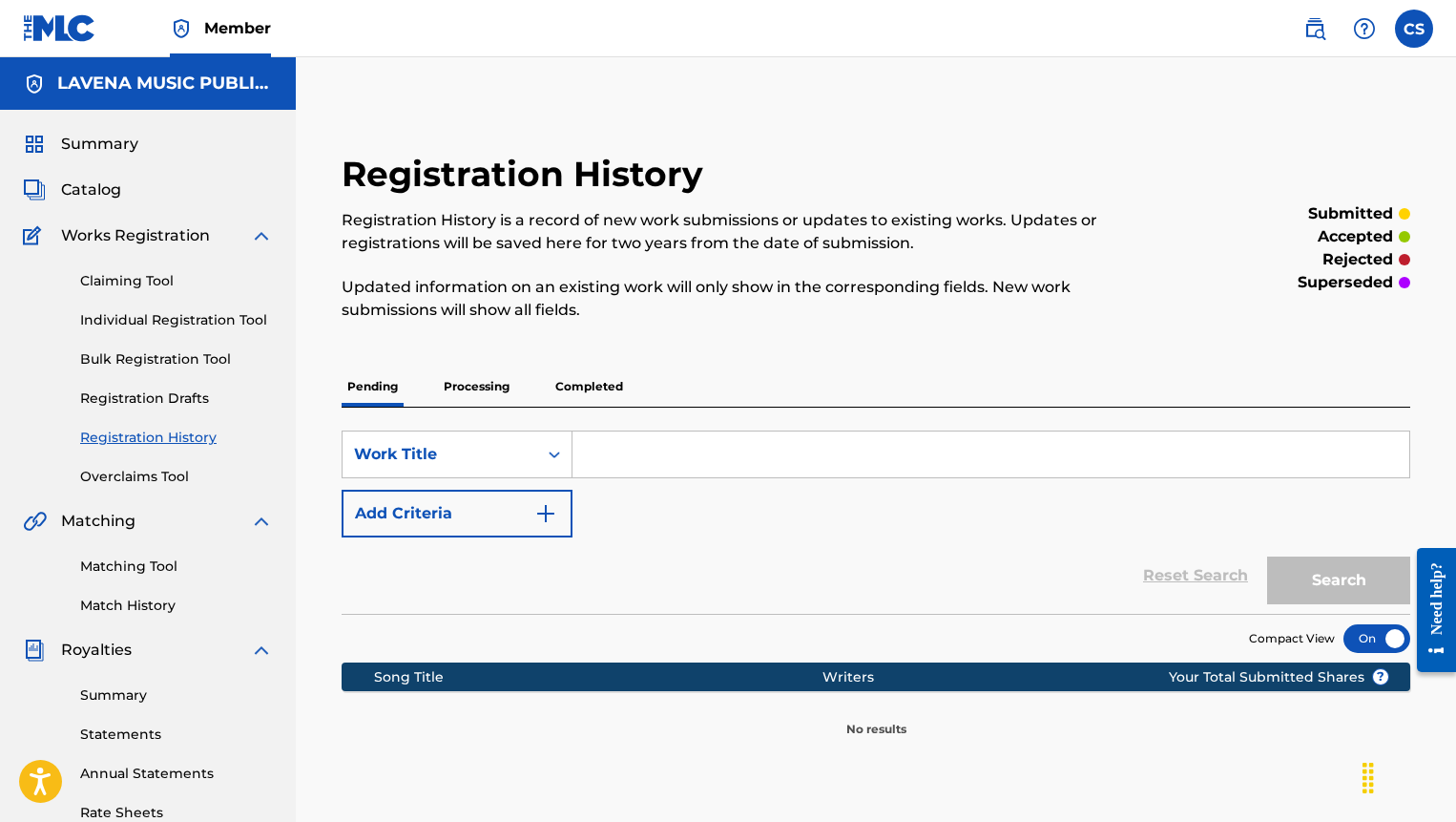 click on "Processing" at bounding box center (476, 387) 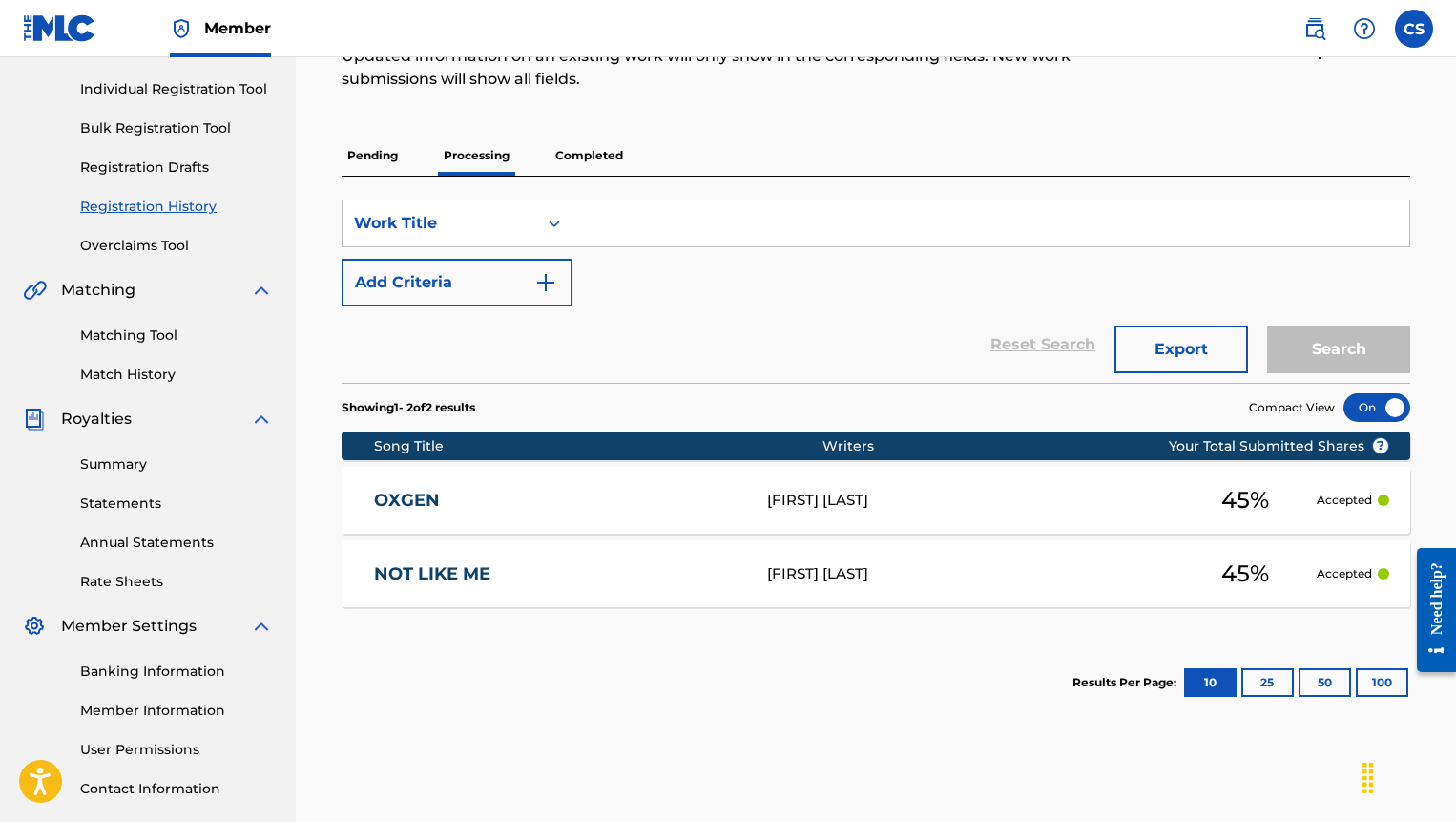 scroll, scrollTop: 271, scrollLeft: 0, axis: vertical 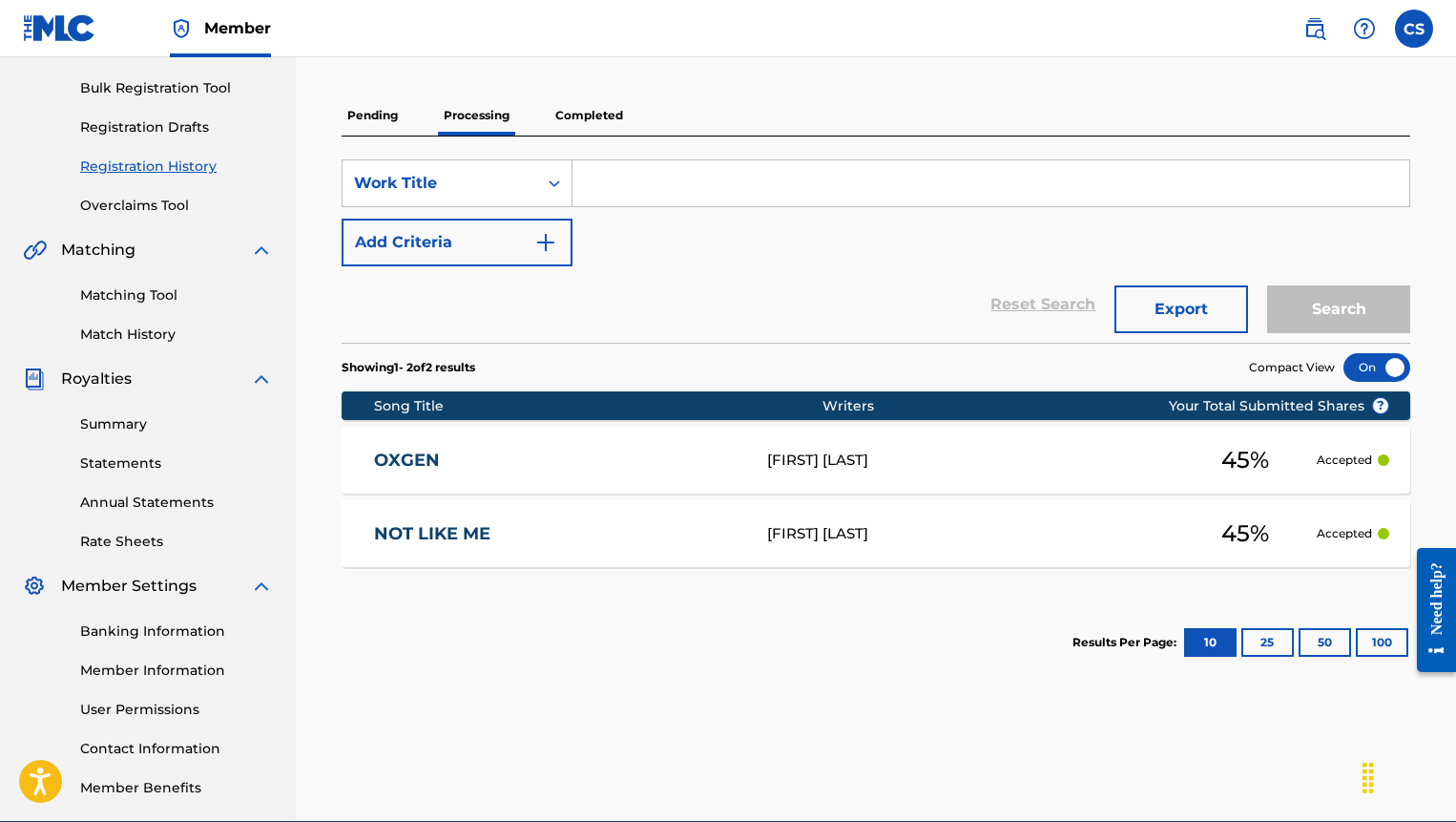 click on "Completed" at bounding box center (589, 116) 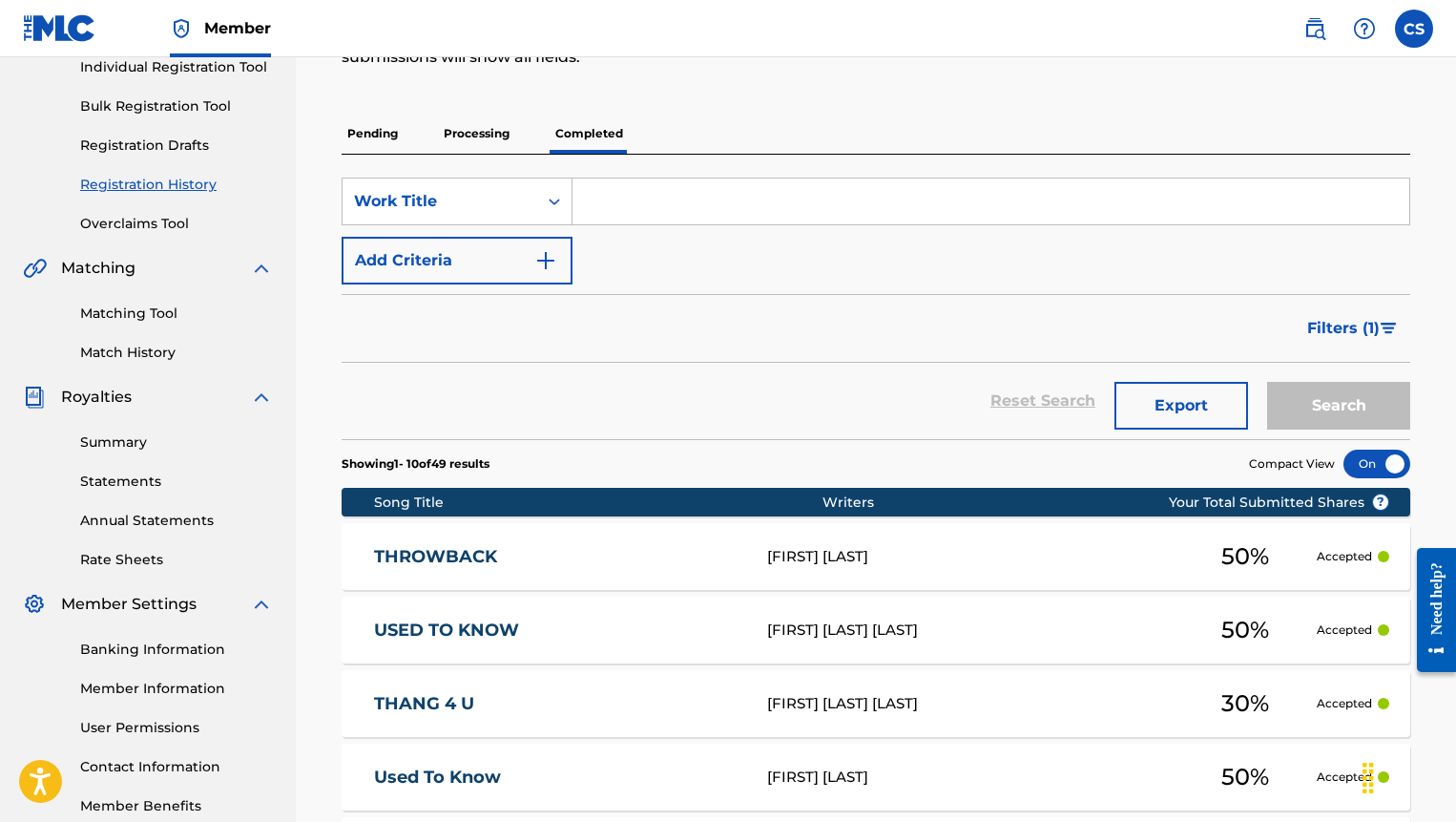 scroll, scrollTop: 208, scrollLeft: 0, axis: vertical 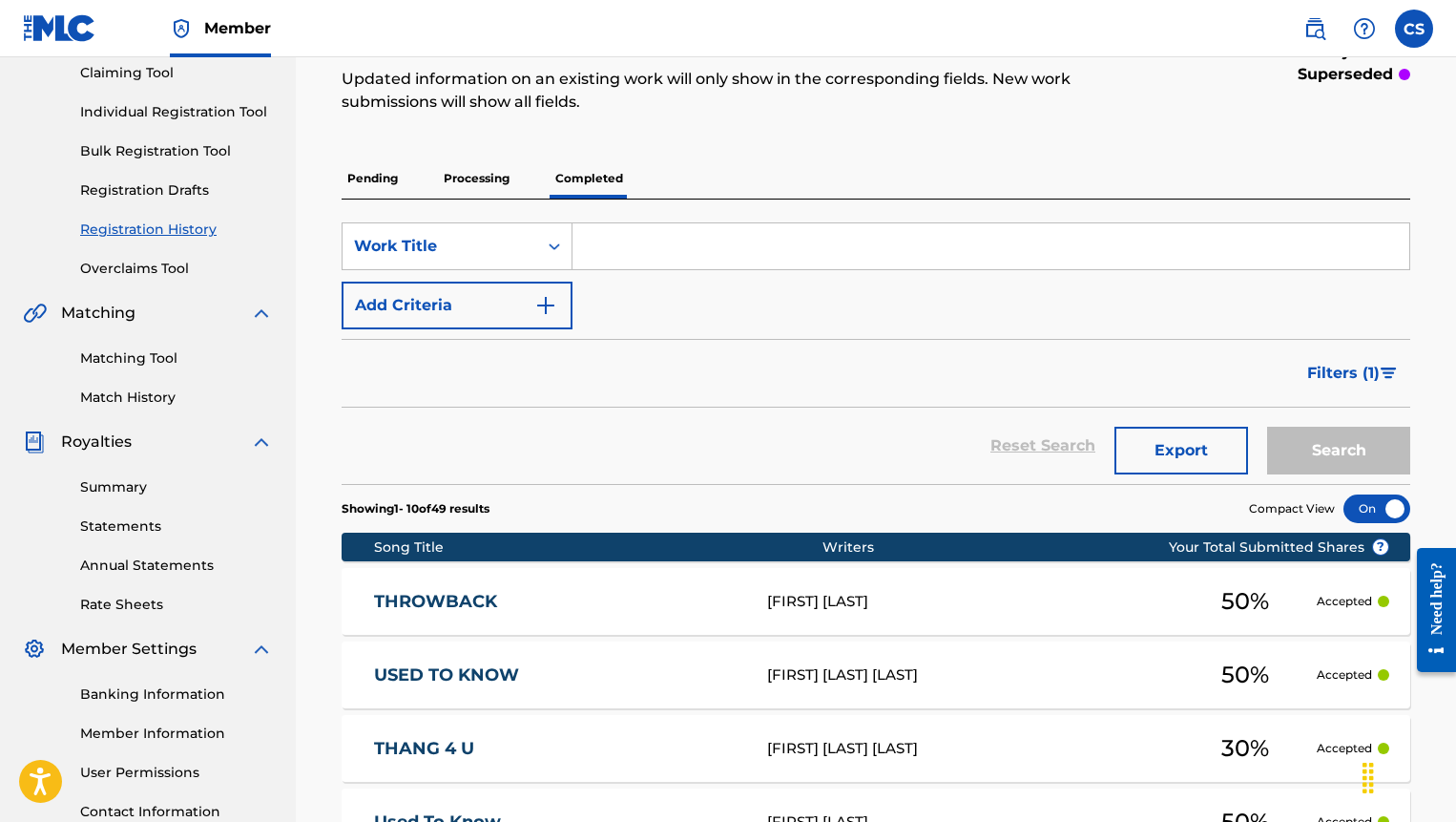 click on "Processing" at bounding box center (476, 179) 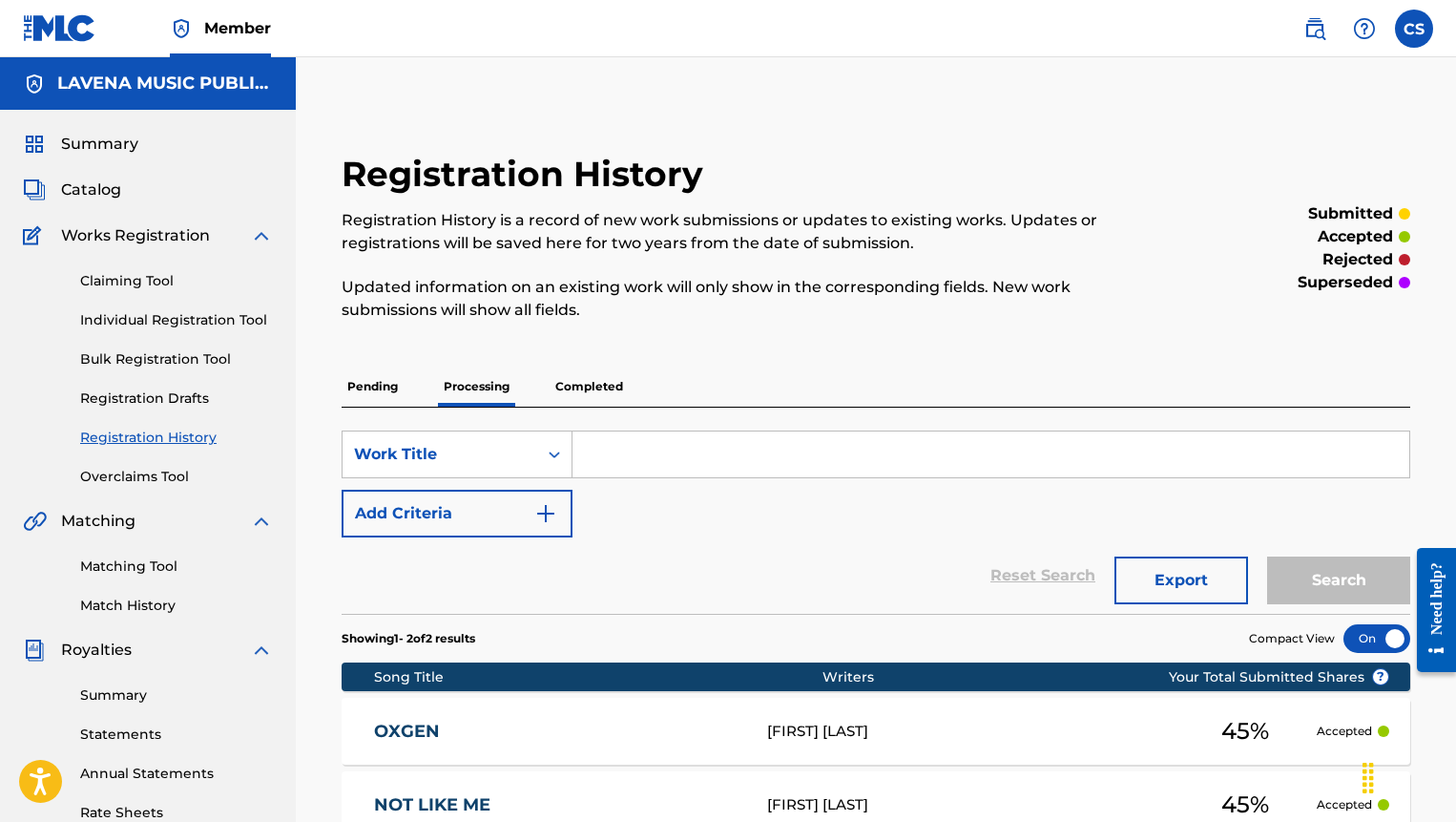 scroll, scrollTop: 0, scrollLeft: 0, axis: both 